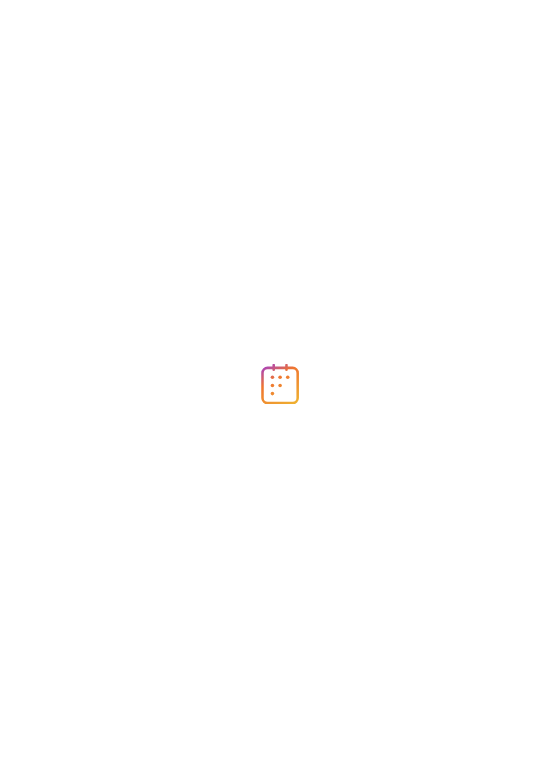scroll, scrollTop: 0, scrollLeft: 0, axis: both 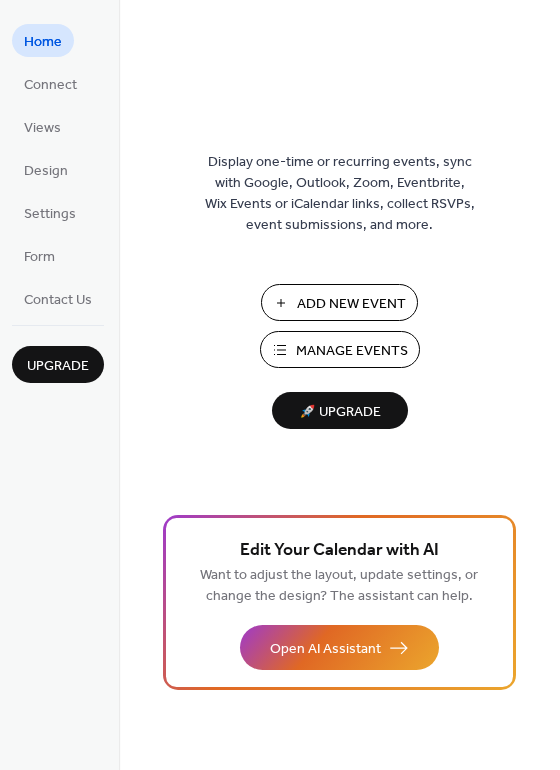 click on "Manage Events" at bounding box center [340, 349] 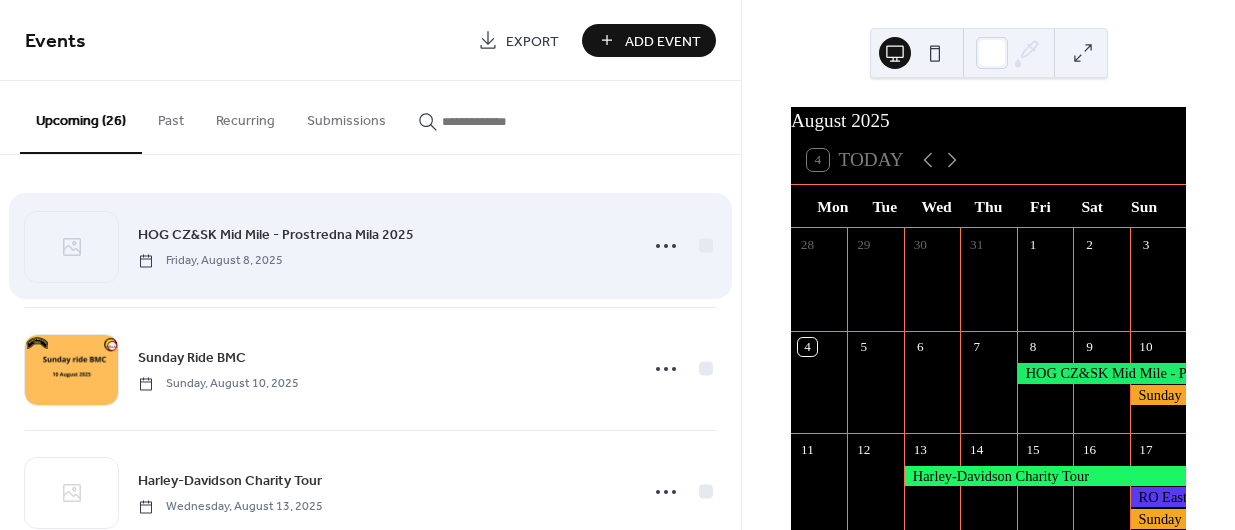 scroll, scrollTop: 0, scrollLeft: 0, axis: both 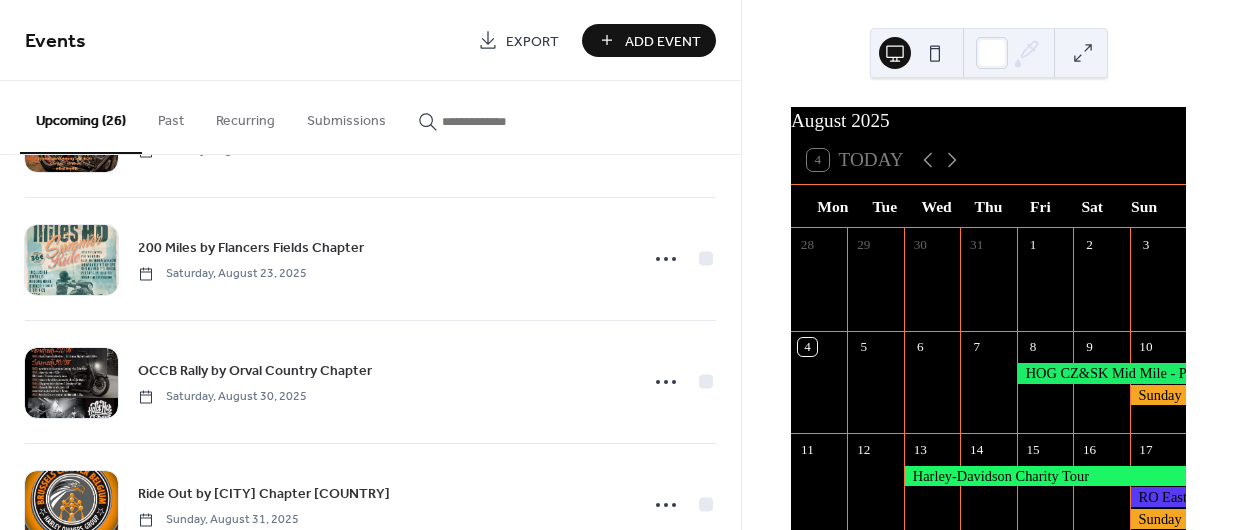 click on "Add Event" at bounding box center [649, 40] 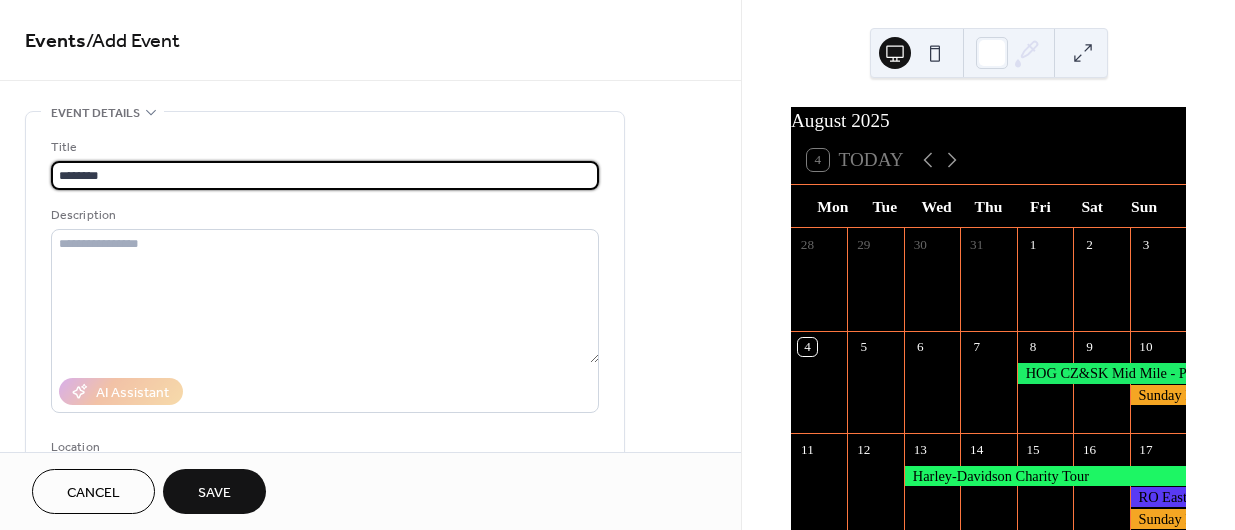 type on "********" 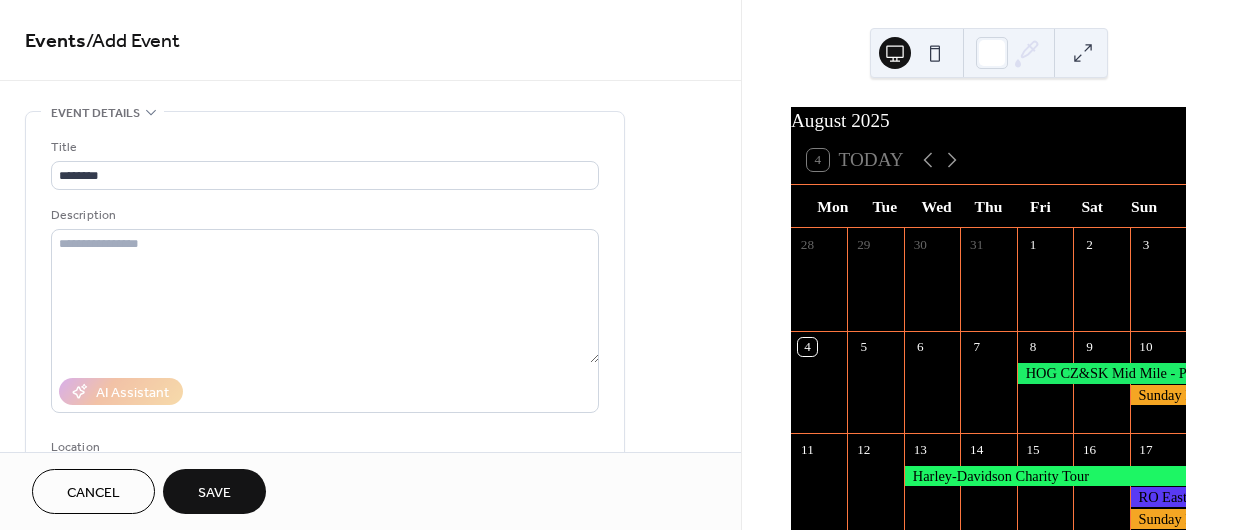 click on "Cancel" at bounding box center [93, 493] 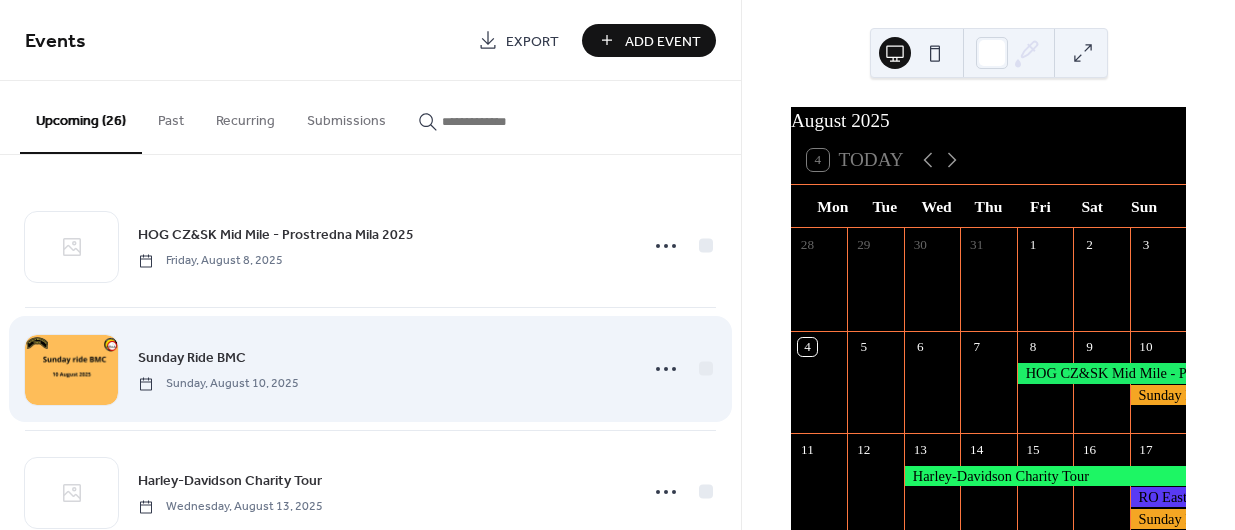 click on "Sunday Ride BMC" at bounding box center [192, 358] 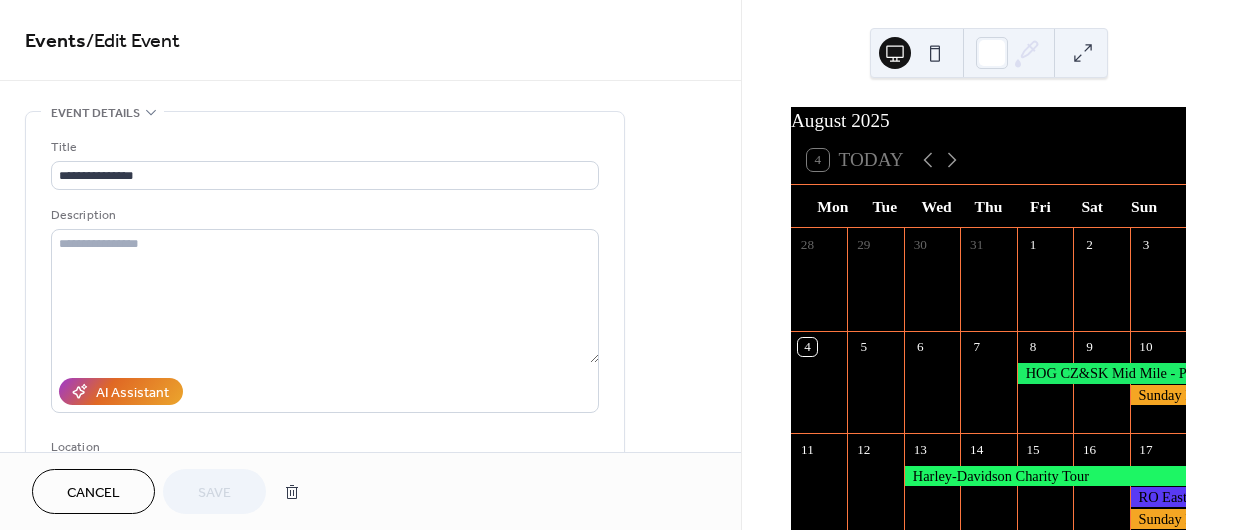 click on "Cancel" at bounding box center [93, 493] 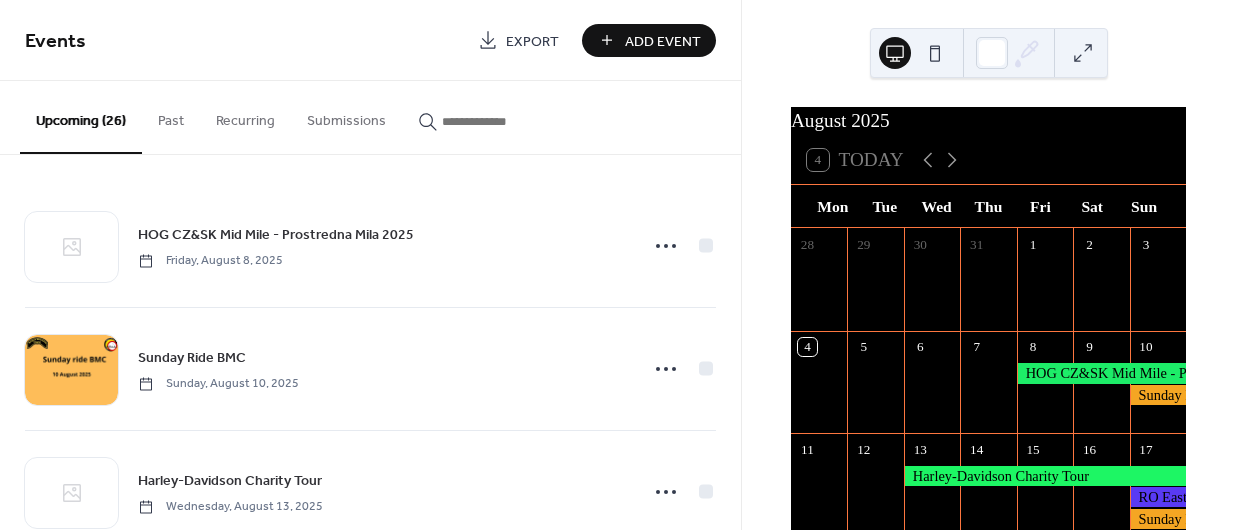 click on "Add Event" at bounding box center [649, 40] 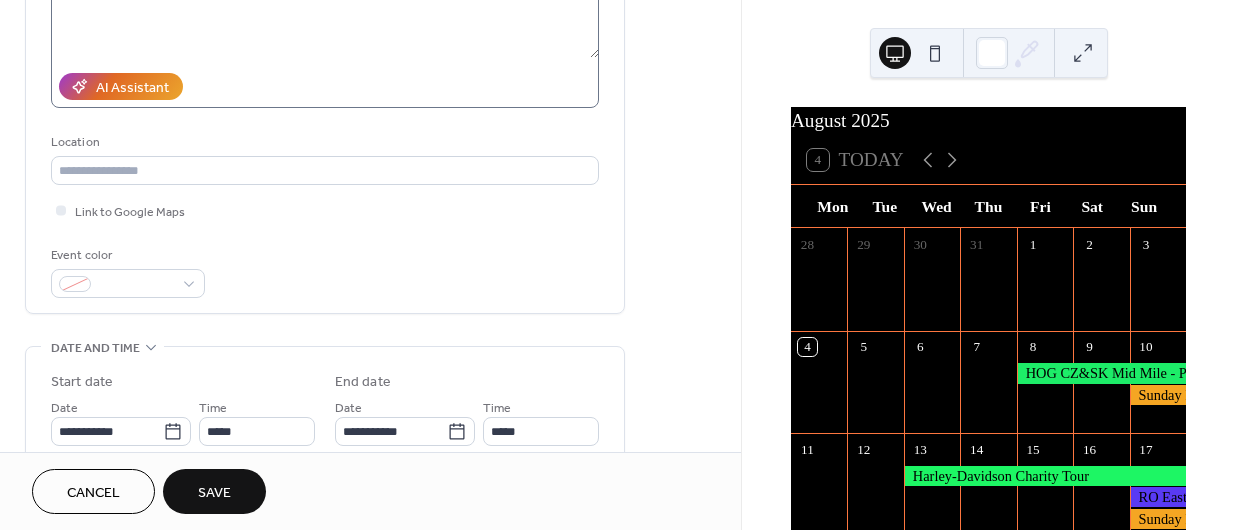 scroll, scrollTop: 312, scrollLeft: 0, axis: vertical 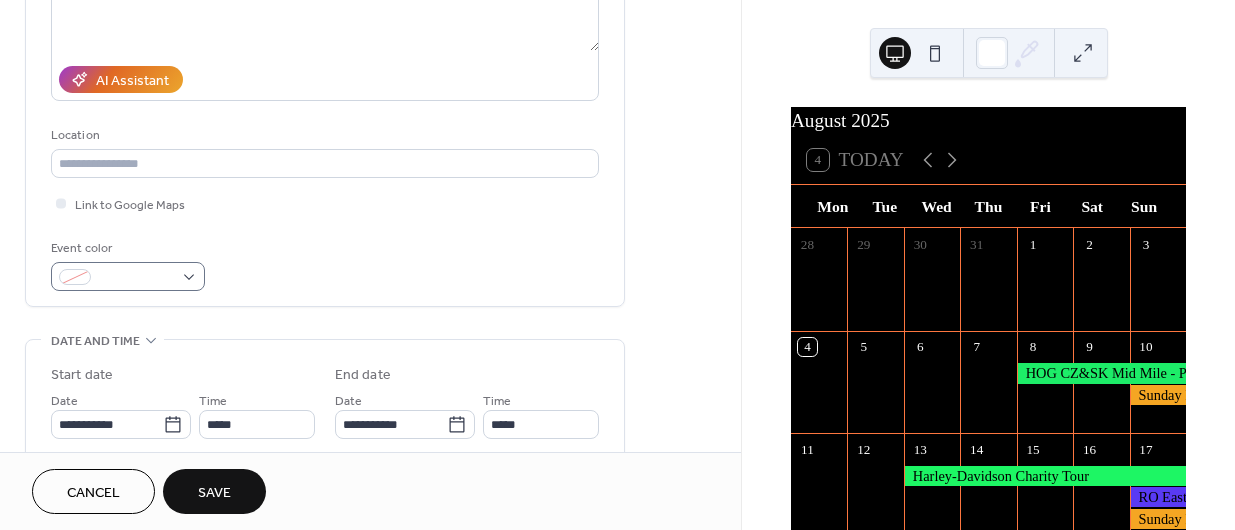 type on "**********" 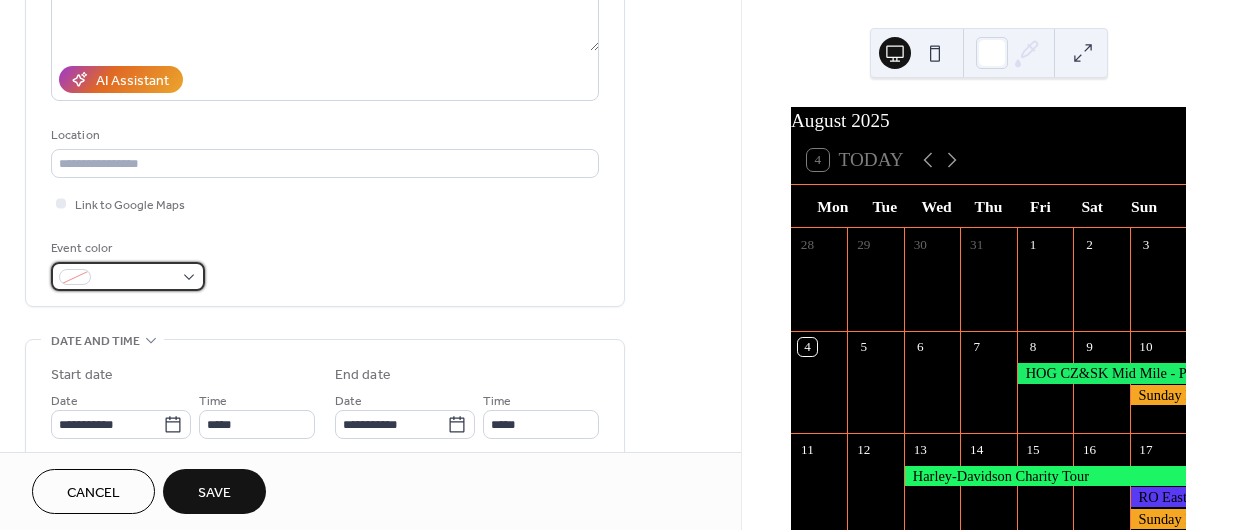 click at bounding box center (128, 276) 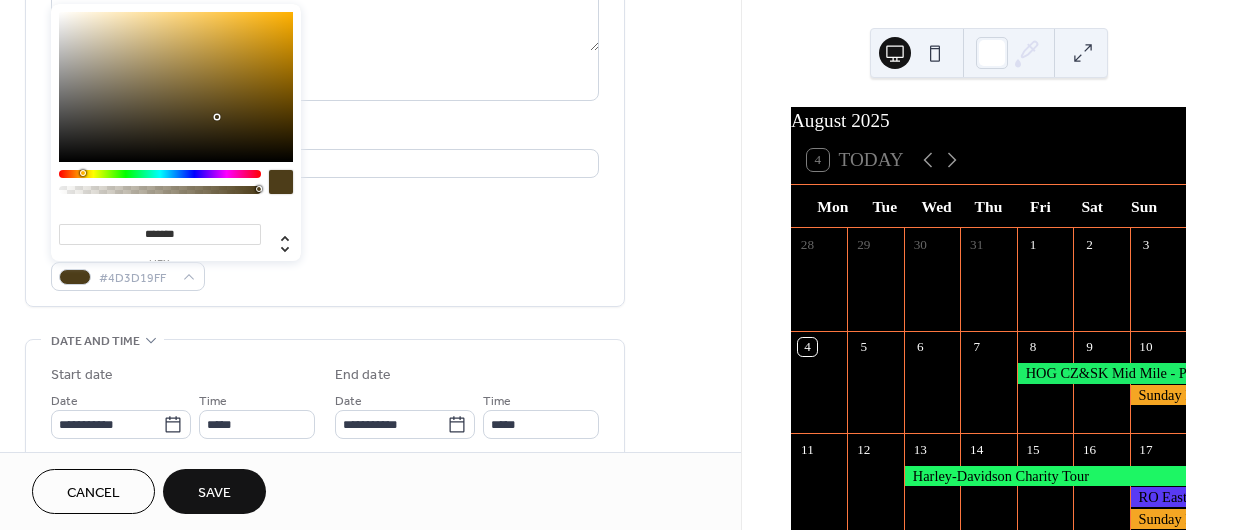 click at bounding box center [160, 174] 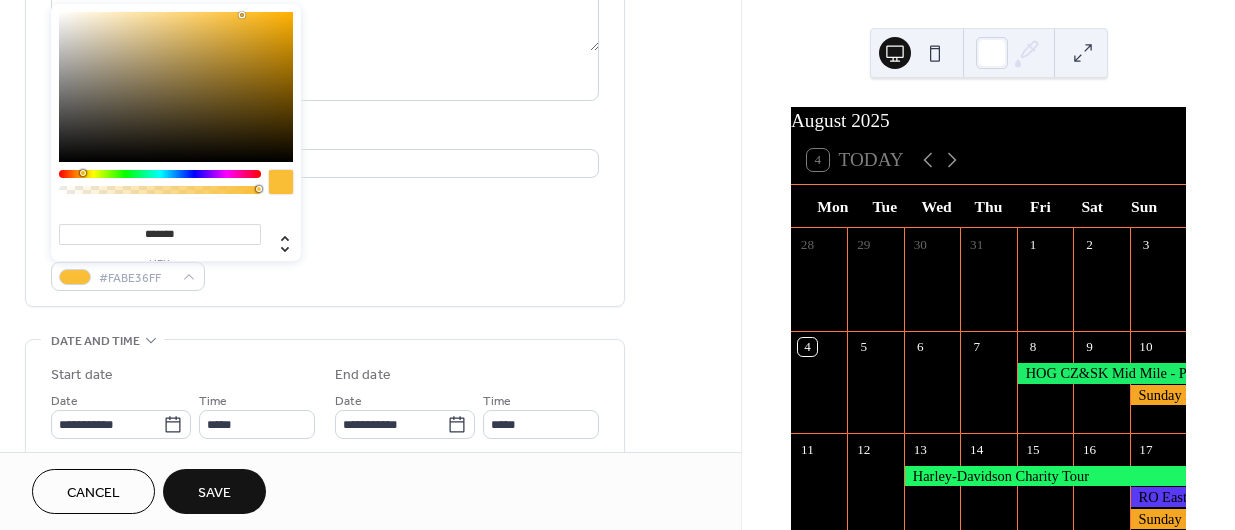click at bounding box center (176, 87) 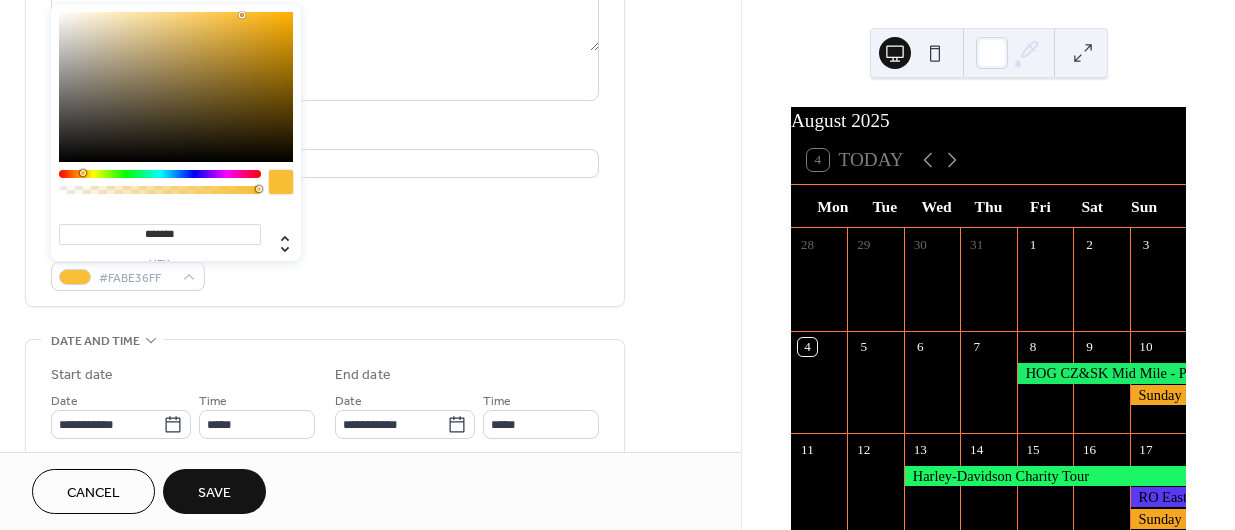 type on "*******" 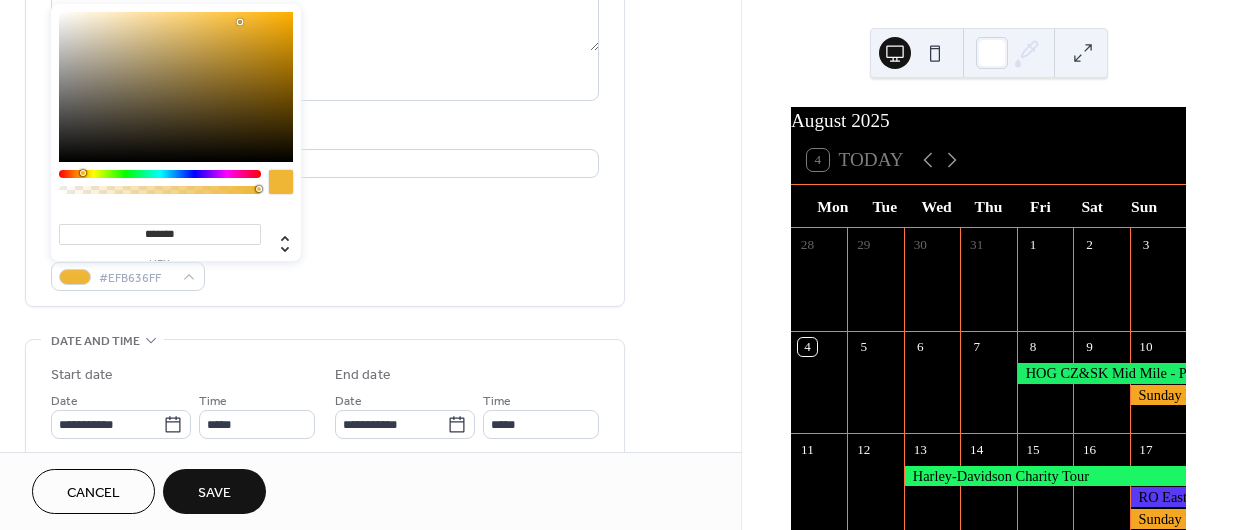 click at bounding box center (176, 87) 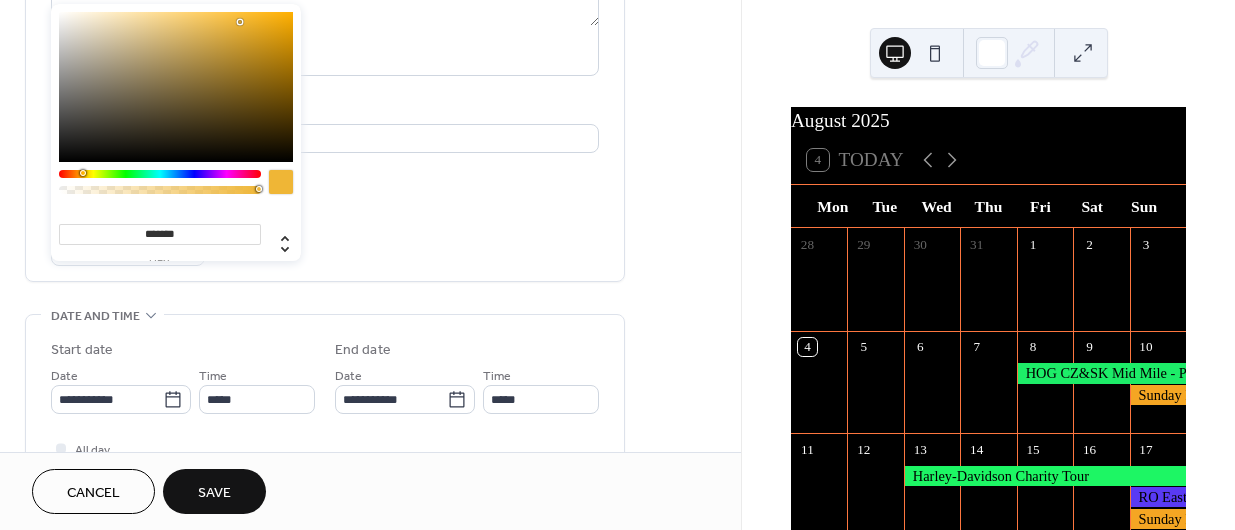 scroll, scrollTop: 345, scrollLeft: 0, axis: vertical 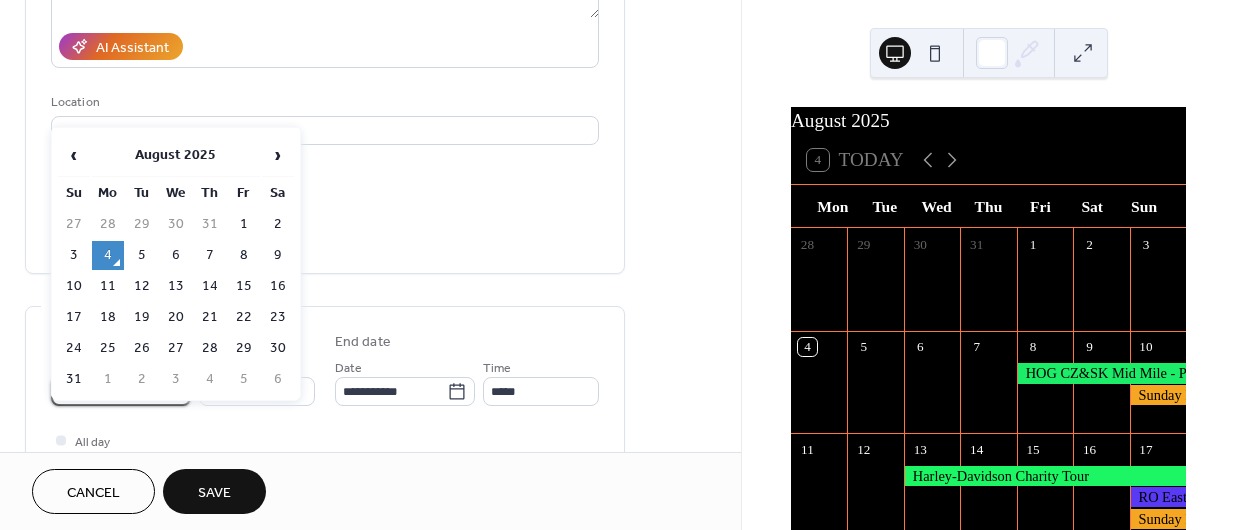 click on "**********" at bounding box center (107, 391) 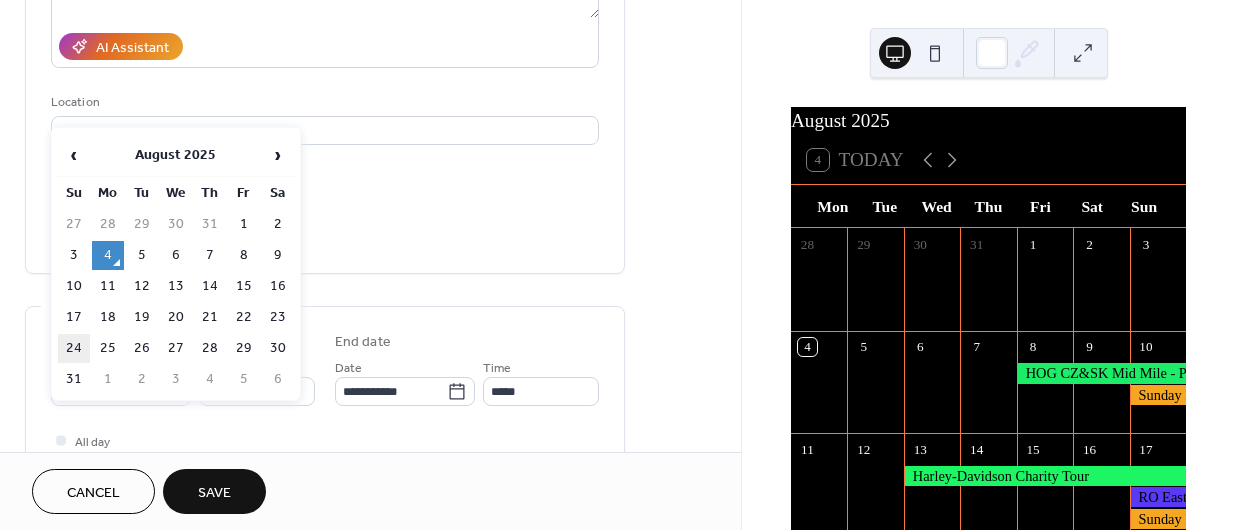 click on "24" at bounding box center [74, 348] 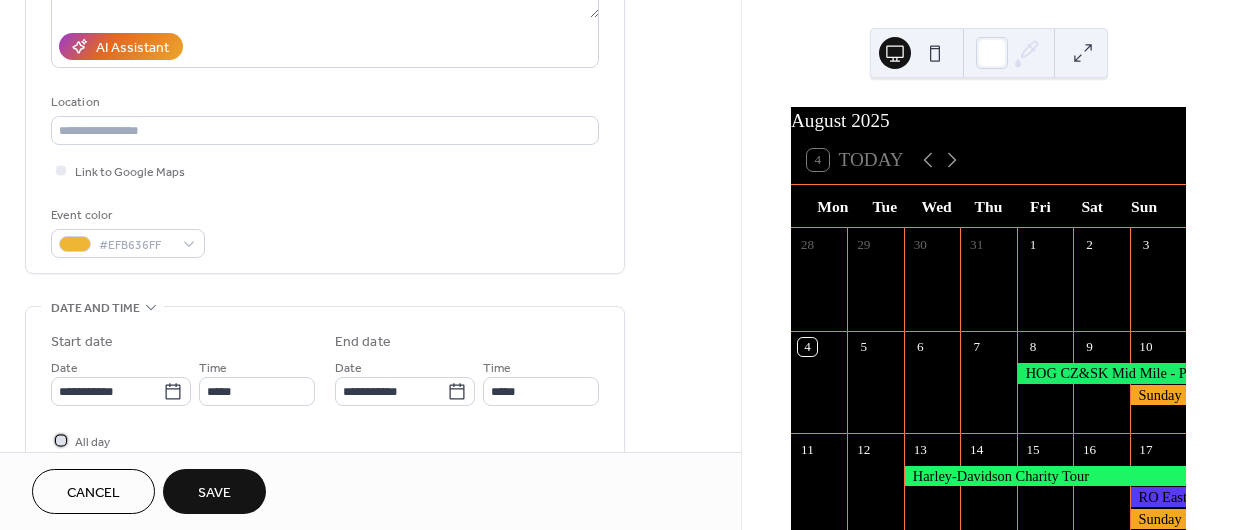 click on "All day" at bounding box center (92, 442) 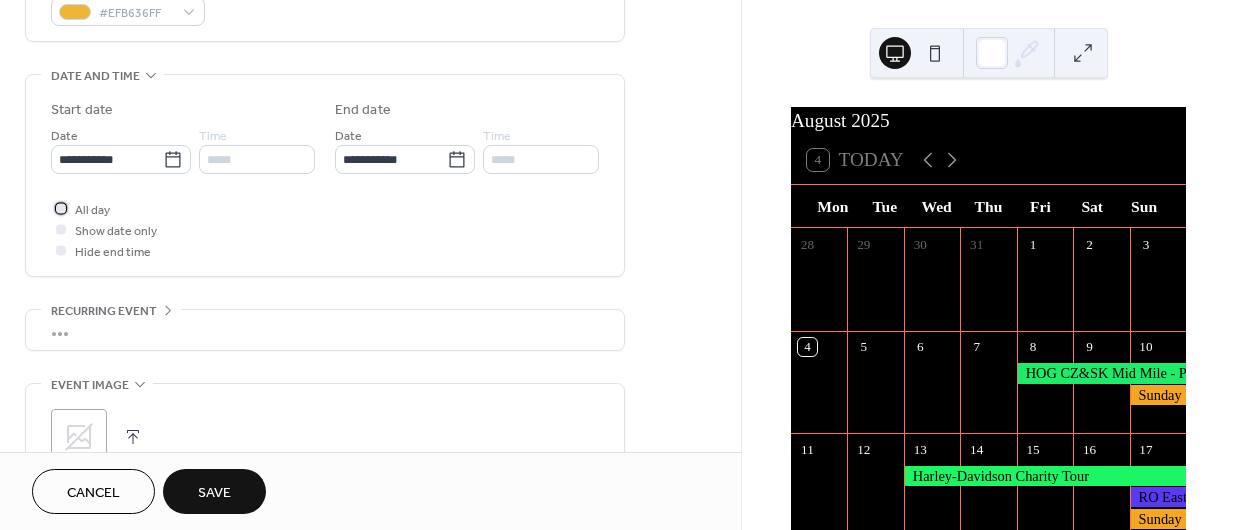 scroll, scrollTop: 702, scrollLeft: 0, axis: vertical 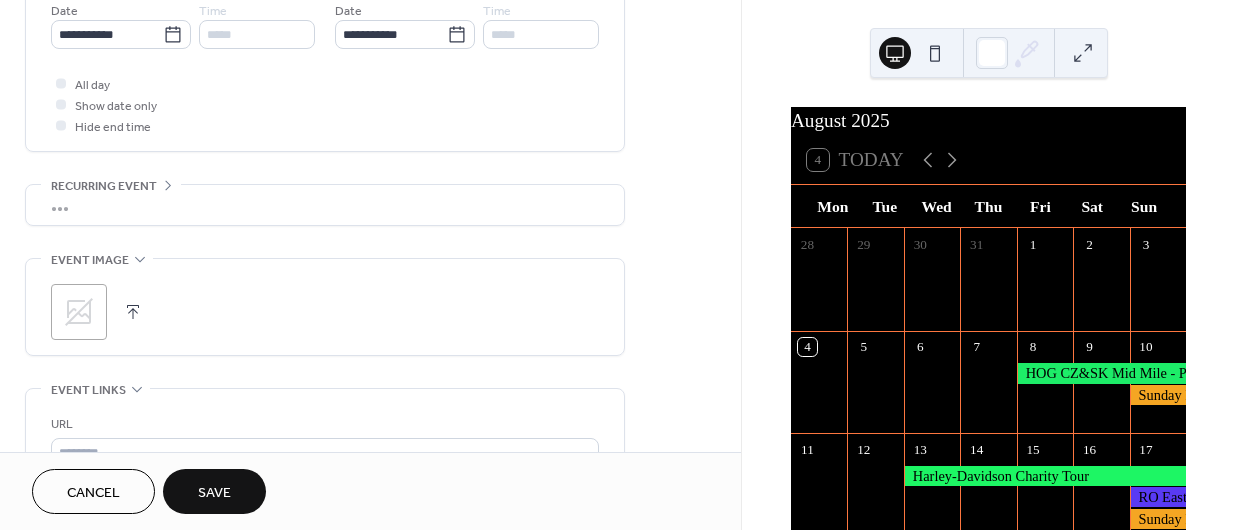 click at bounding box center (133, 312) 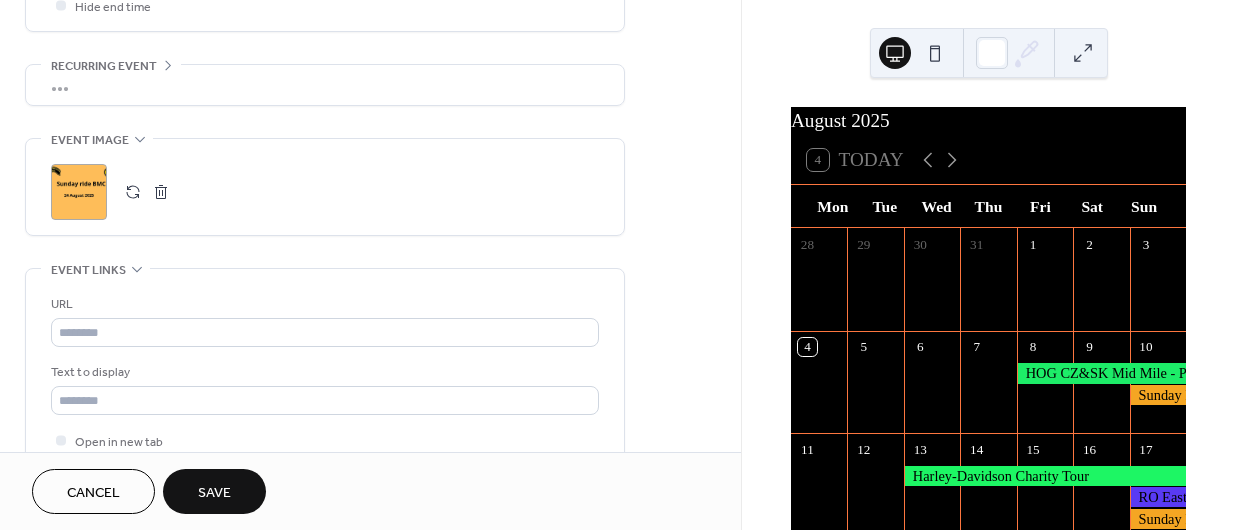 scroll, scrollTop: 822, scrollLeft: 0, axis: vertical 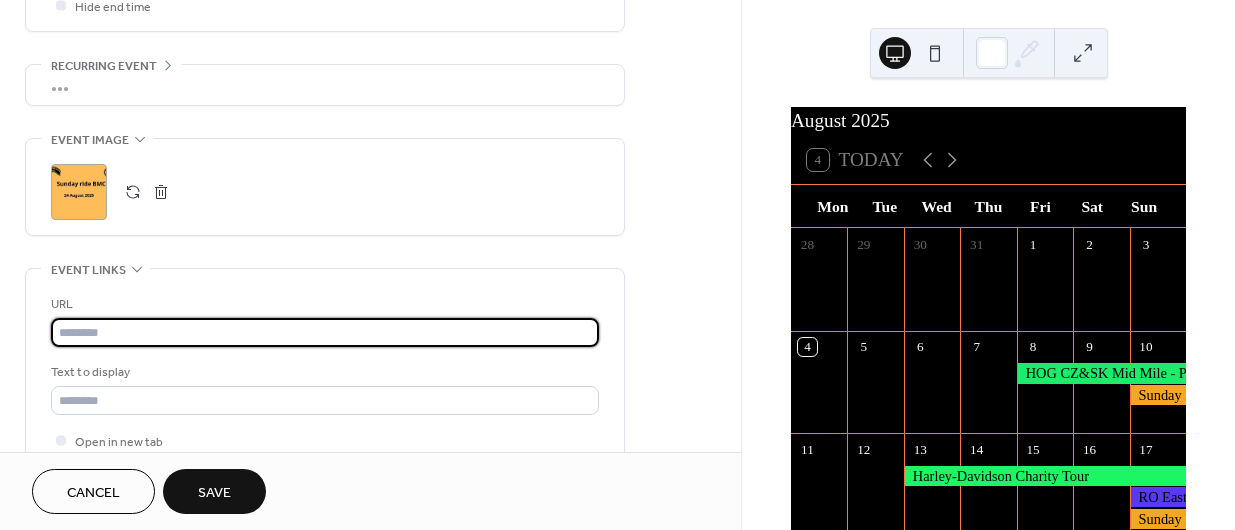 click at bounding box center (325, 332) 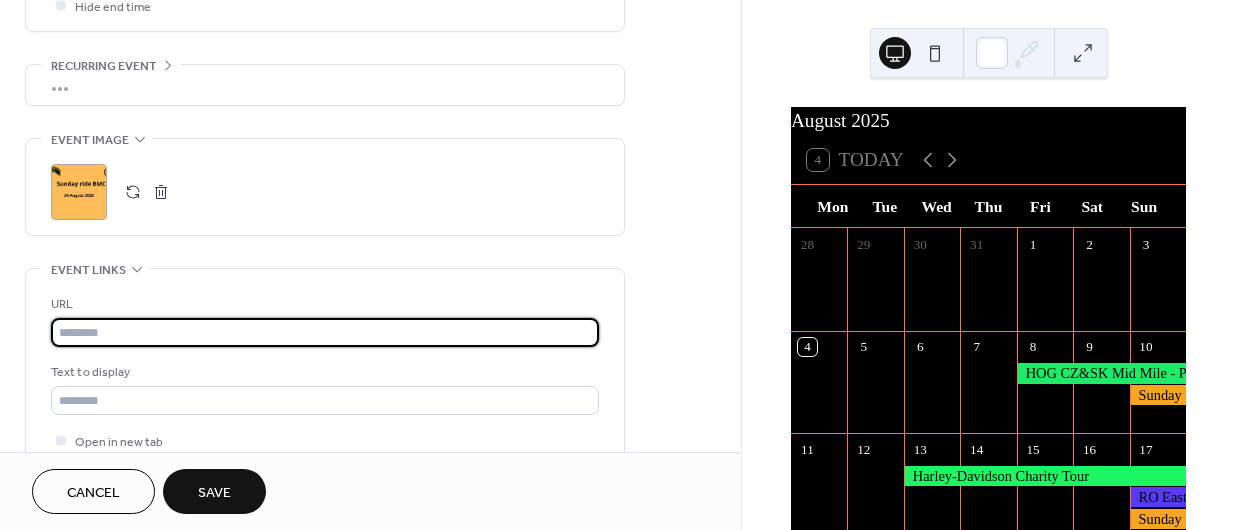 paste on "**********" 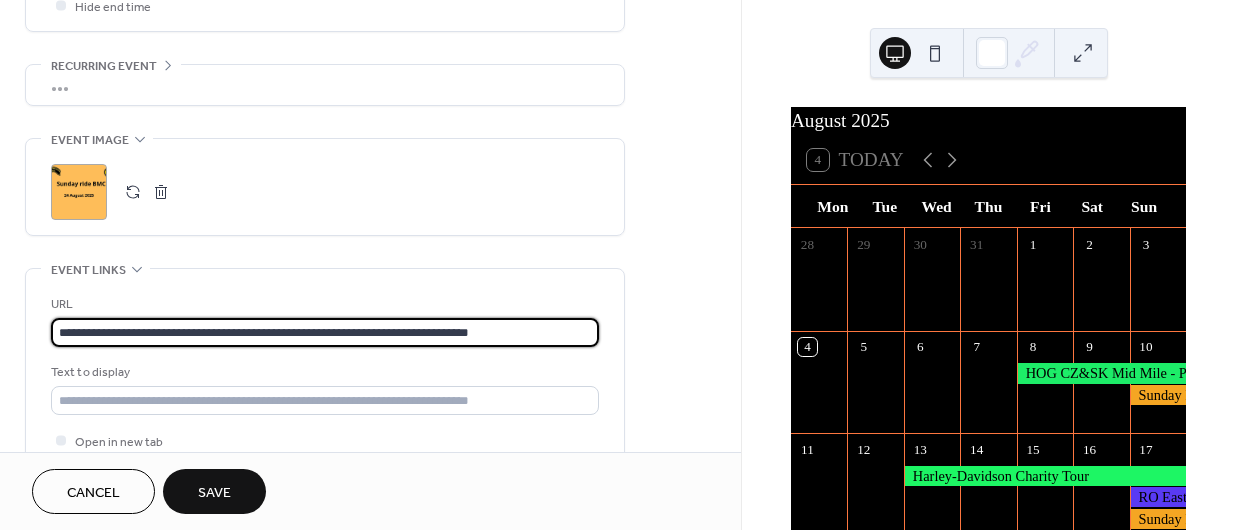 scroll, scrollTop: 0, scrollLeft: 0, axis: both 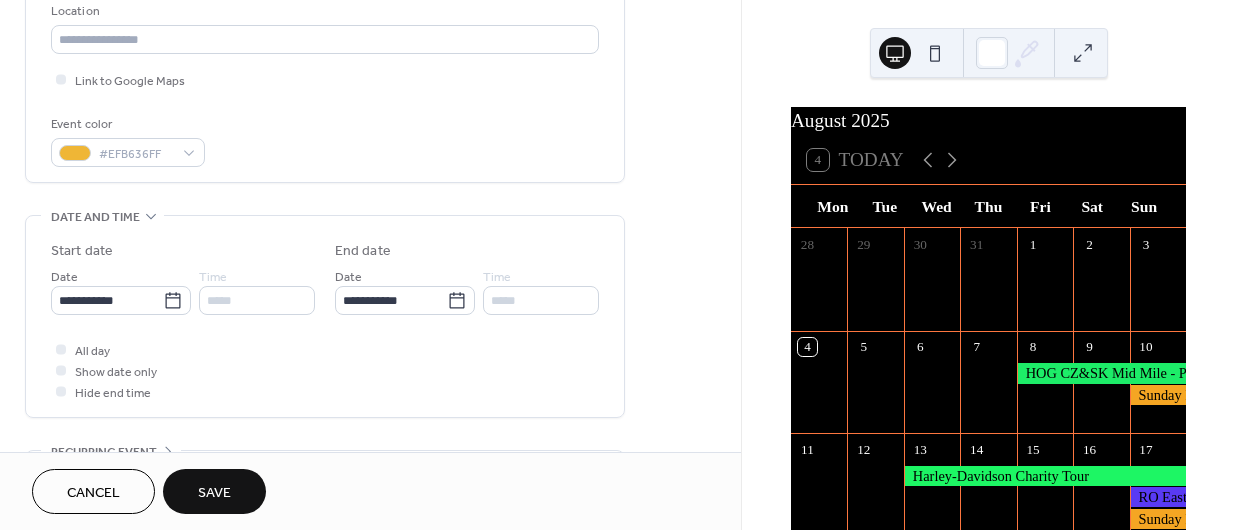 type on "**********" 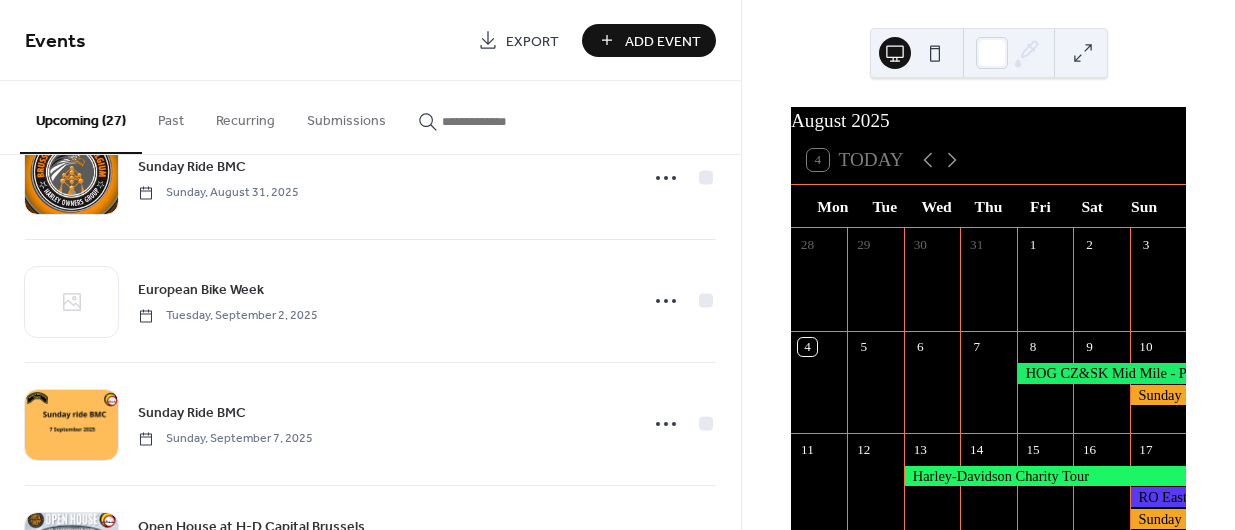 scroll, scrollTop: 1177, scrollLeft: 0, axis: vertical 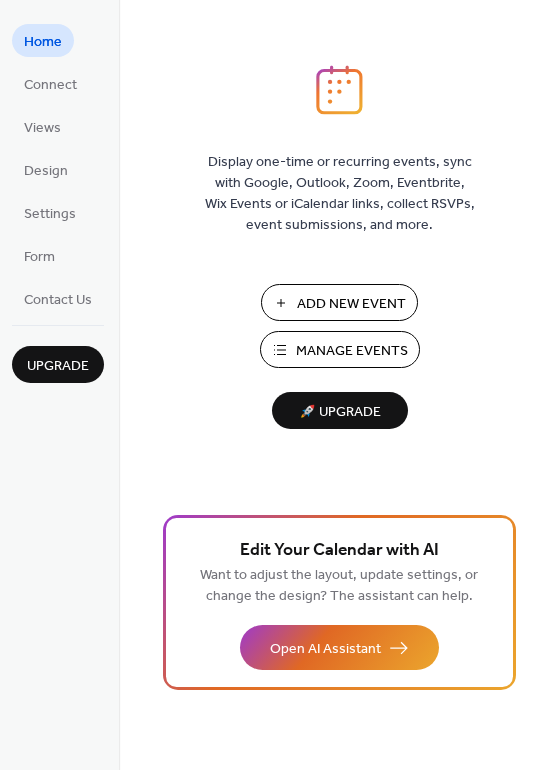 click on "Manage Events" at bounding box center [352, 351] 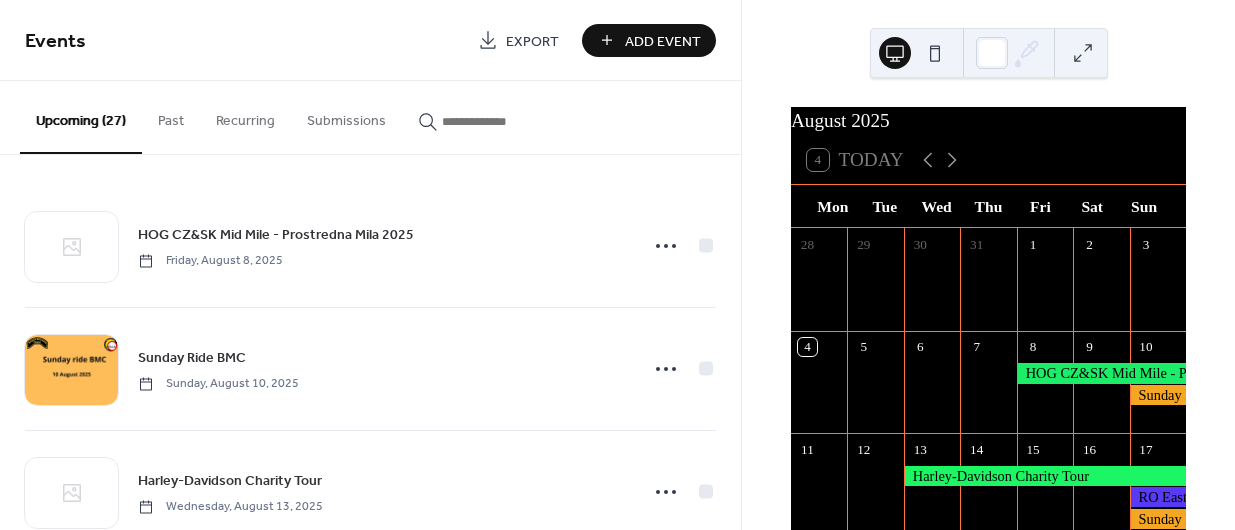 scroll, scrollTop: 0, scrollLeft: 0, axis: both 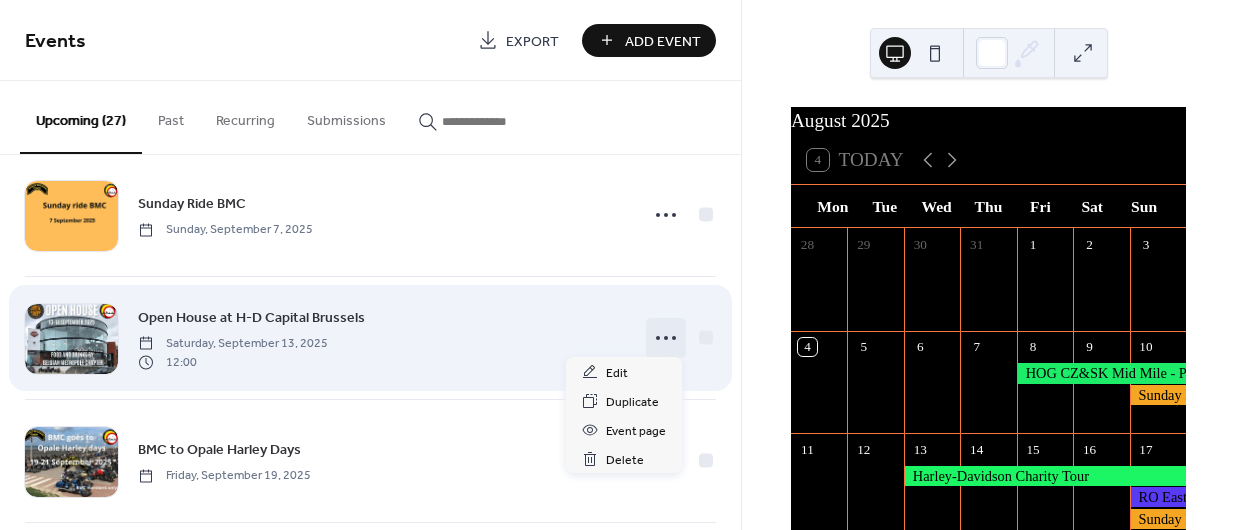 click 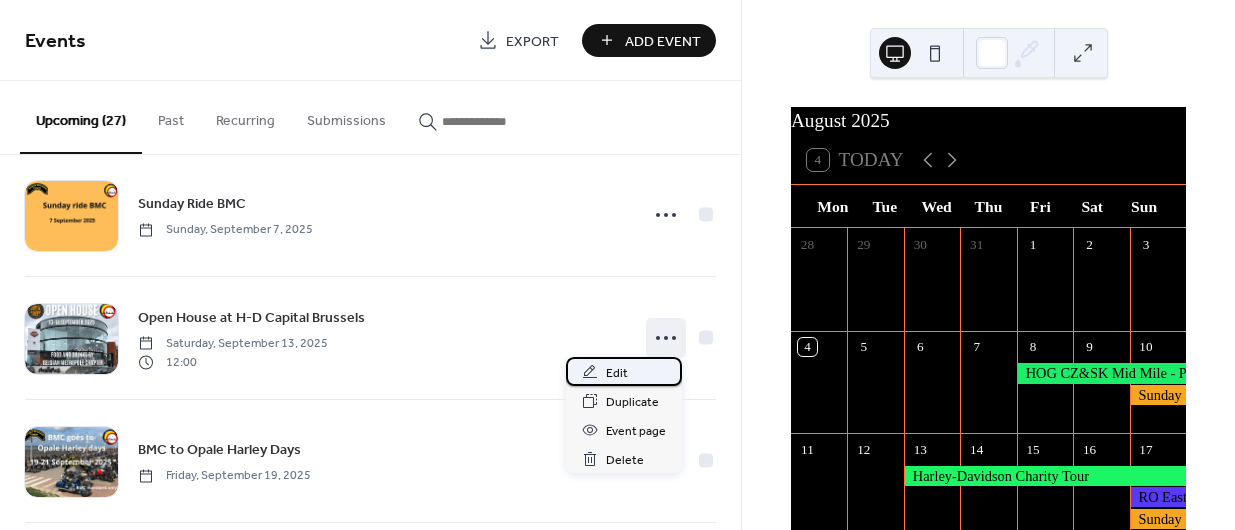 click on "Edit" at bounding box center [624, 371] 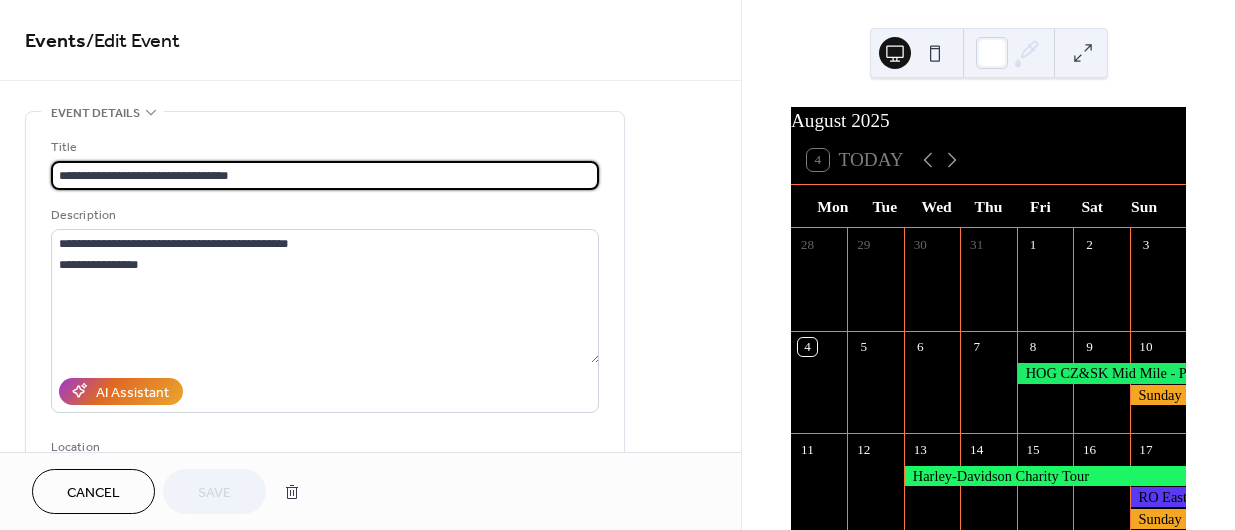 click on "Cancel" at bounding box center [93, 491] 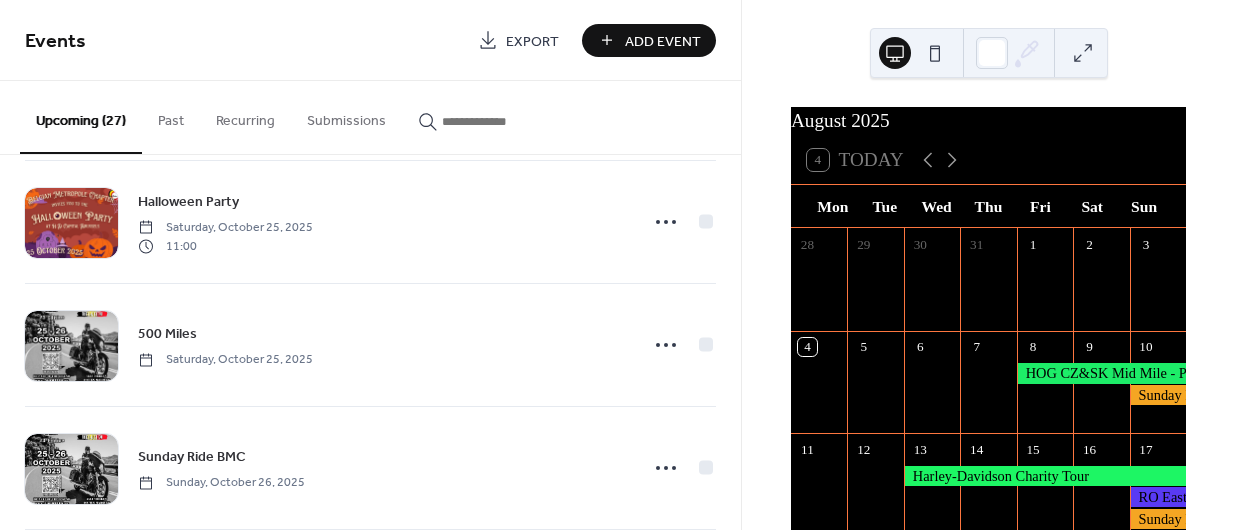 scroll, scrollTop: 2727, scrollLeft: 0, axis: vertical 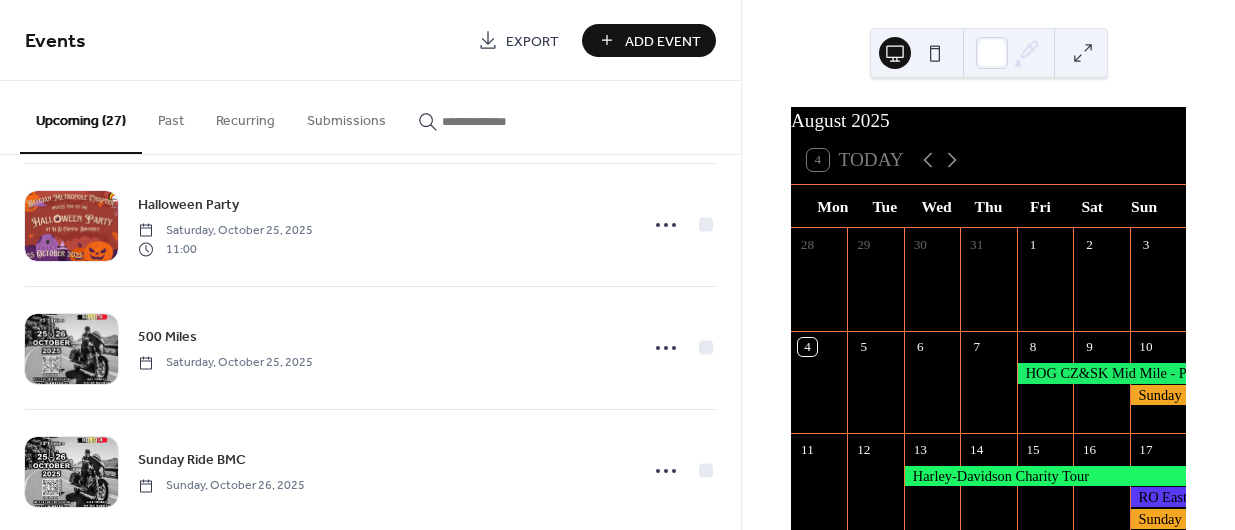 click on "Add Event" at bounding box center (663, 41) 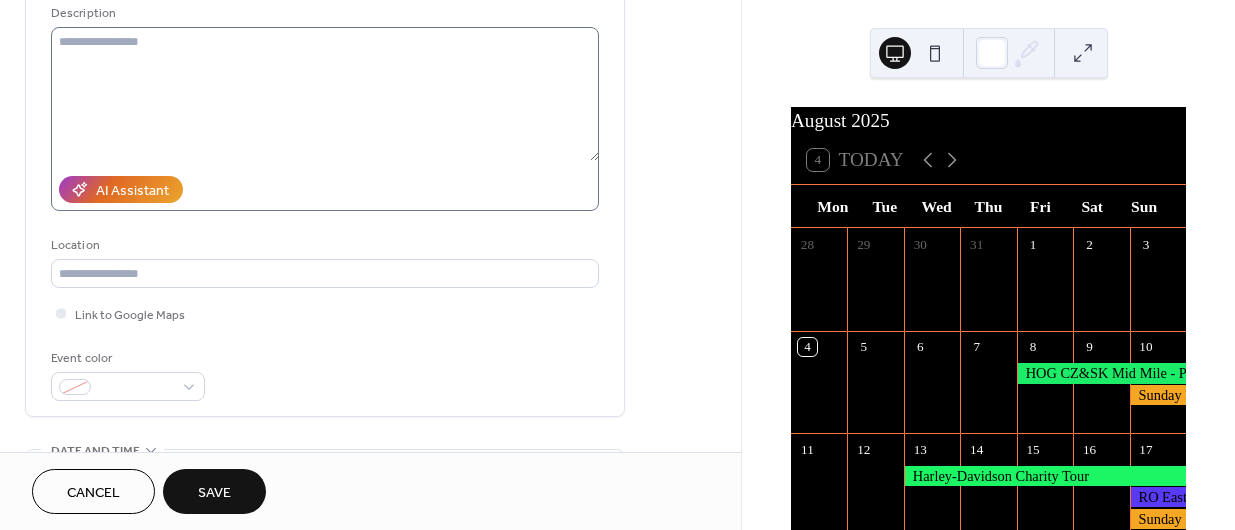 scroll, scrollTop: 344, scrollLeft: 0, axis: vertical 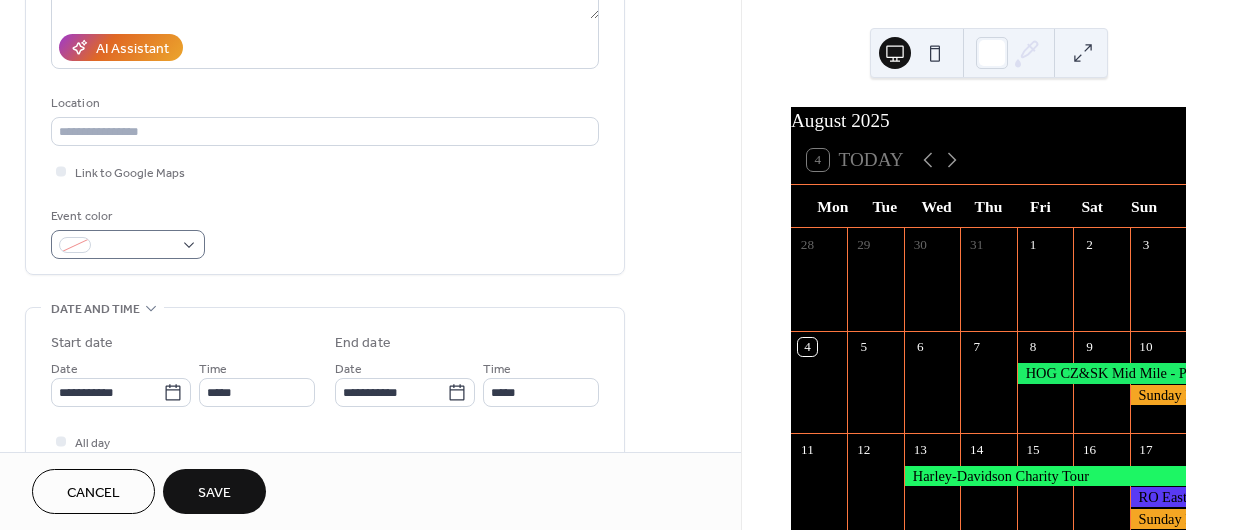 type on "**********" 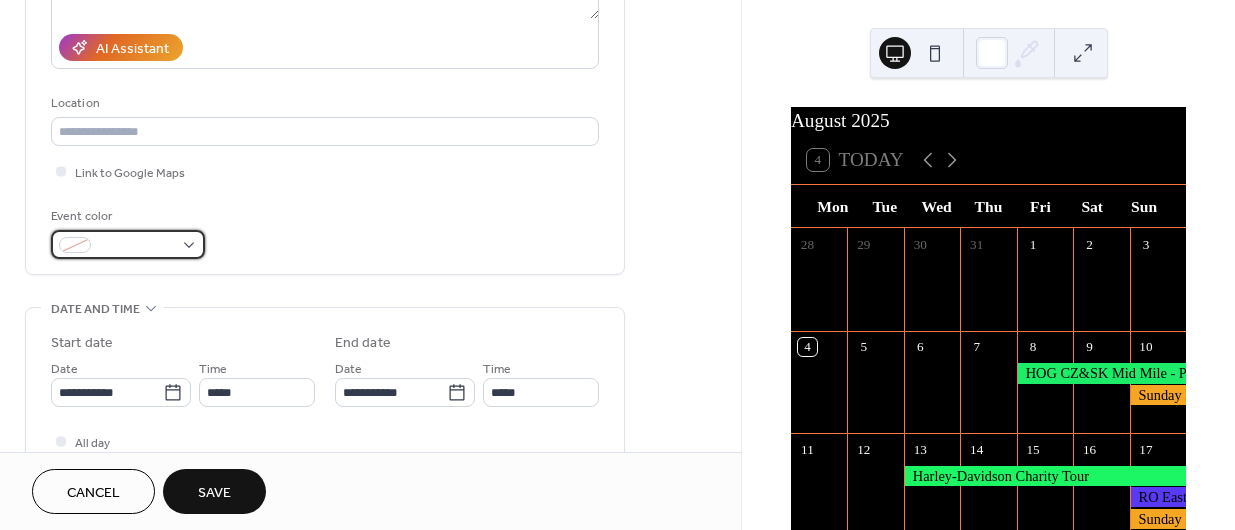click at bounding box center [128, 244] 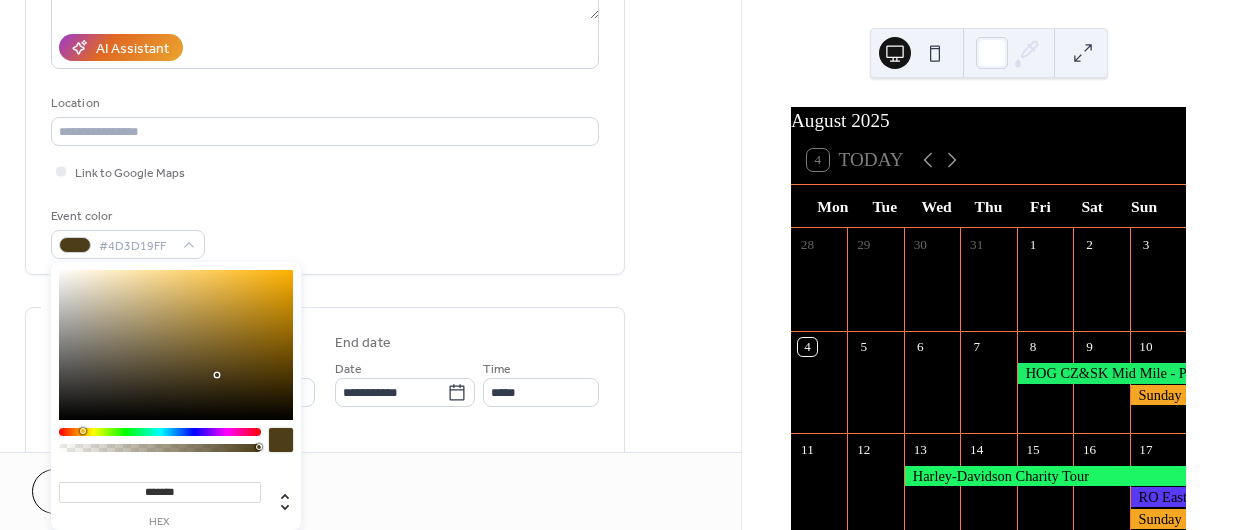 click at bounding box center (160, 432) 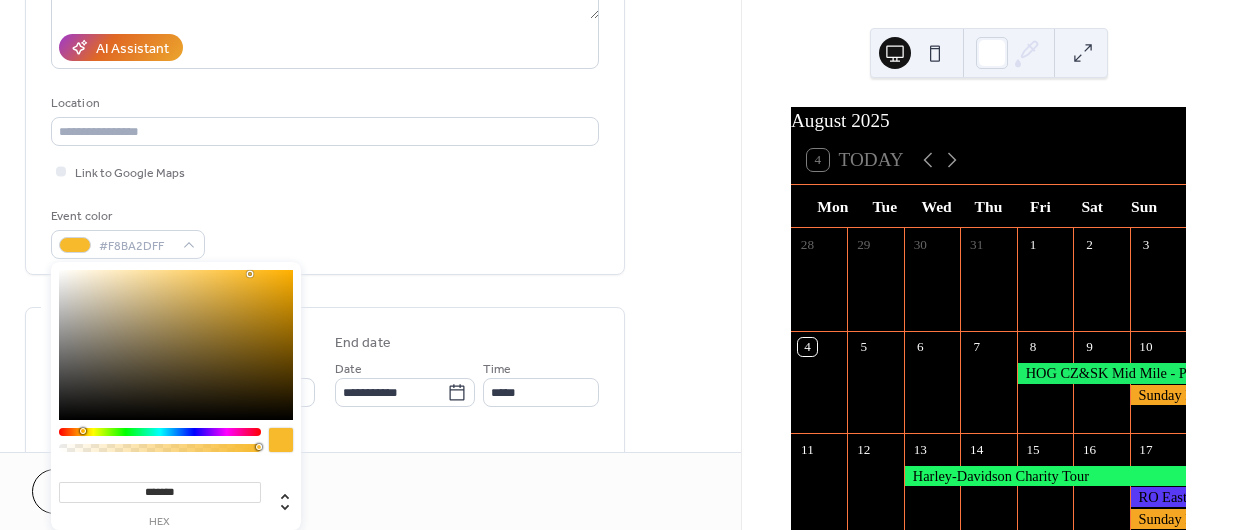 click at bounding box center (176, 345) 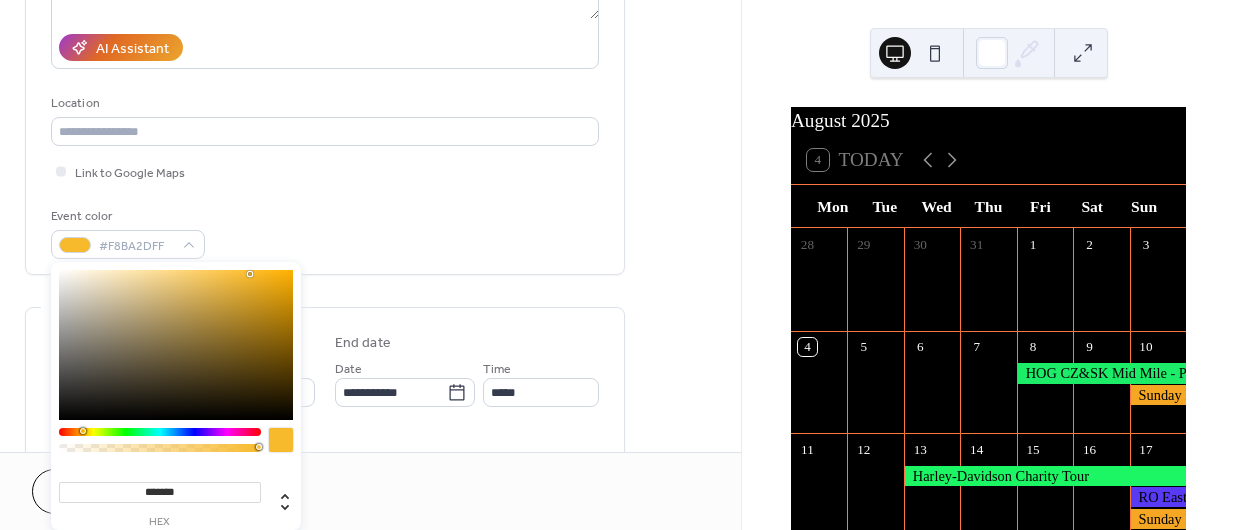 click at bounding box center (250, 274) 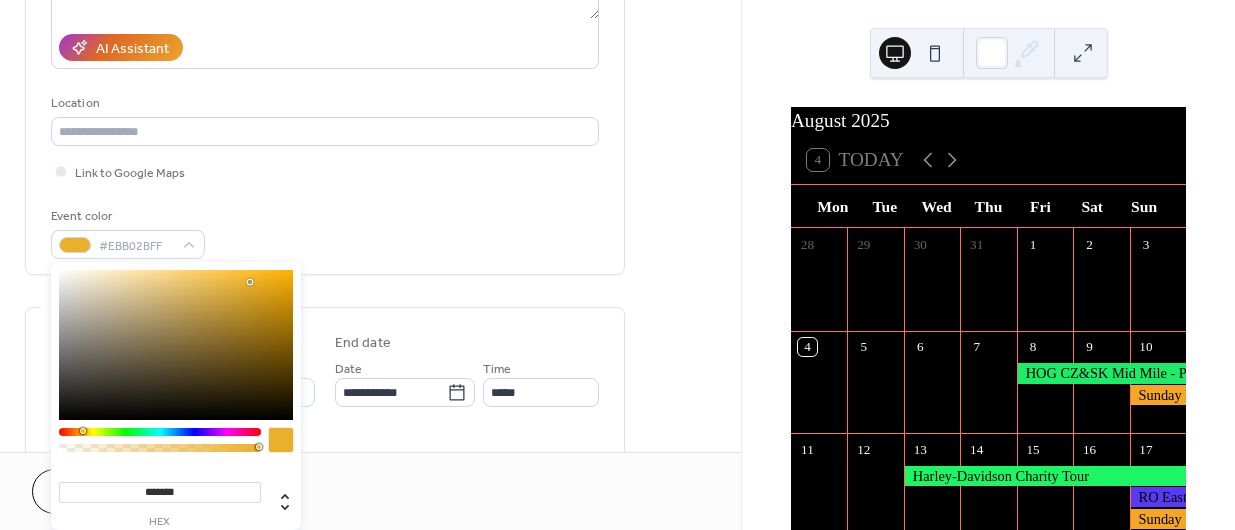 click at bounding box center (176, 345) 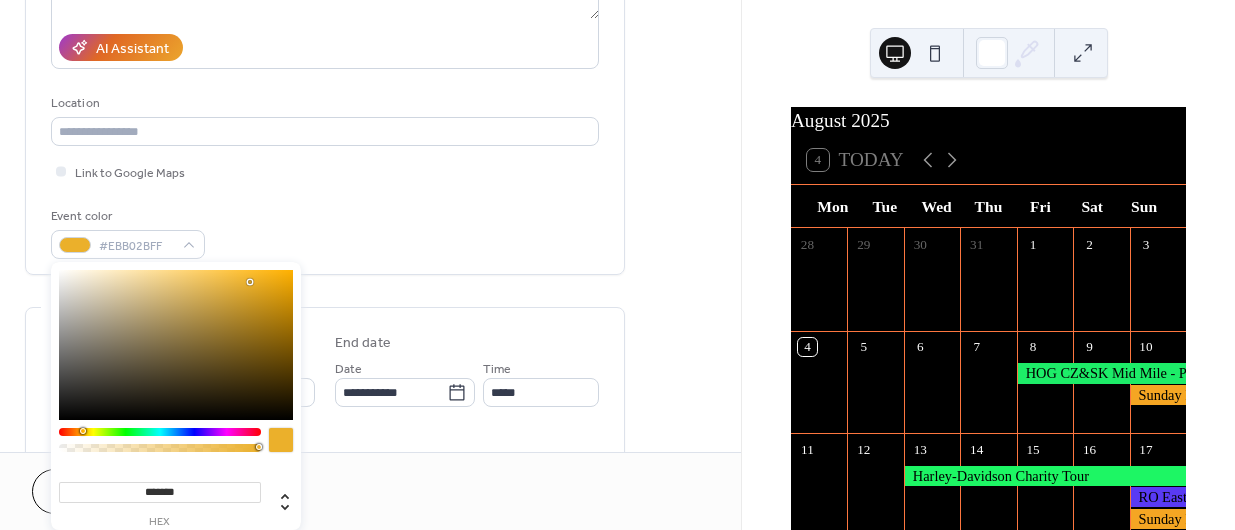 click on "Event color #EBB02BFF" at bounding box center (325, 232) 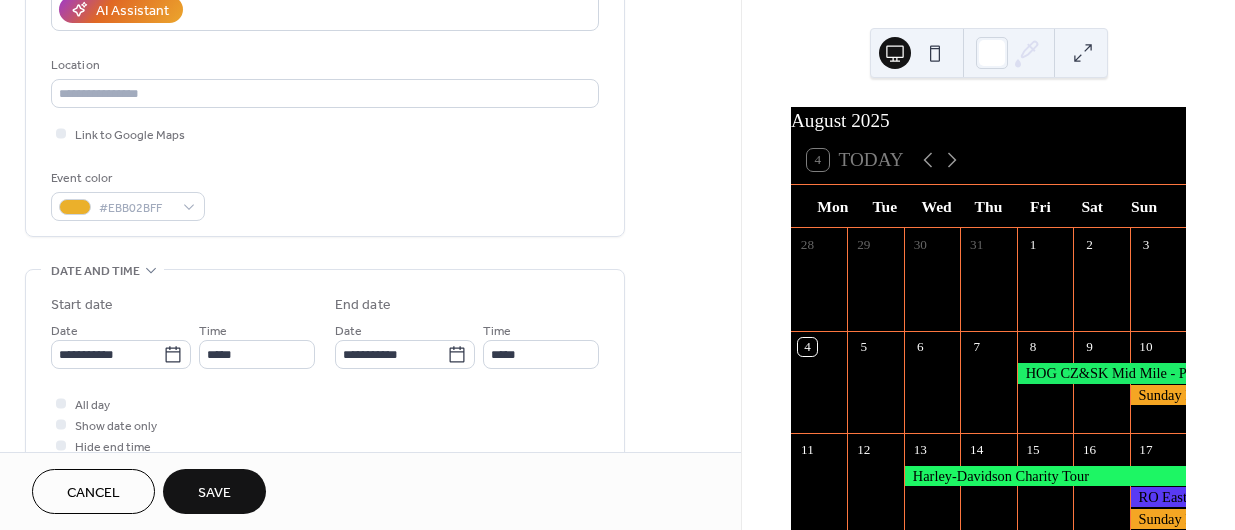 scroll, scrollTop: 490, scrollLeft: 0, axis: vertical 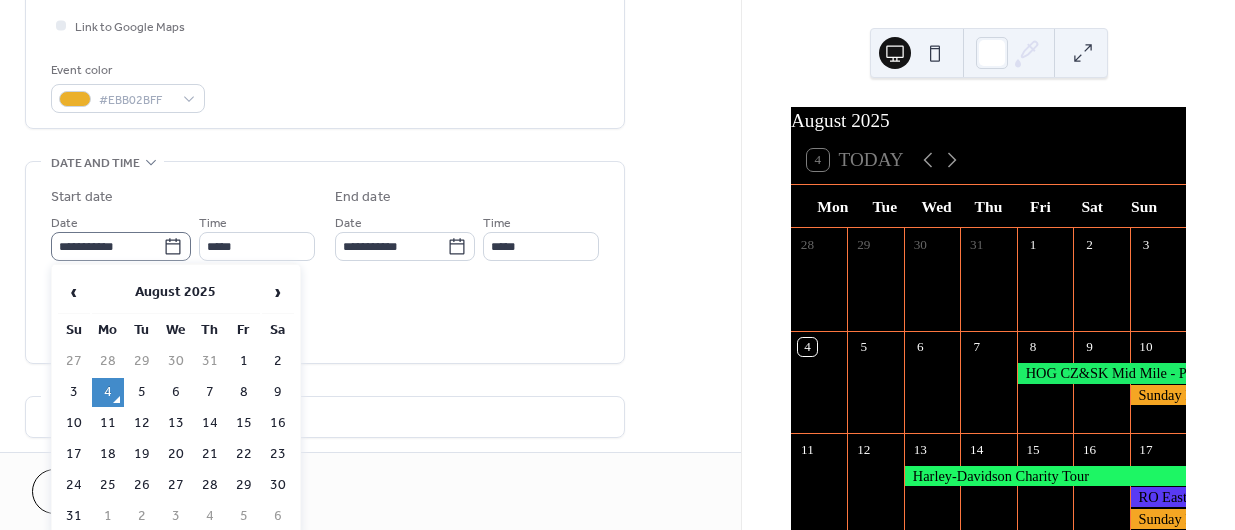 click 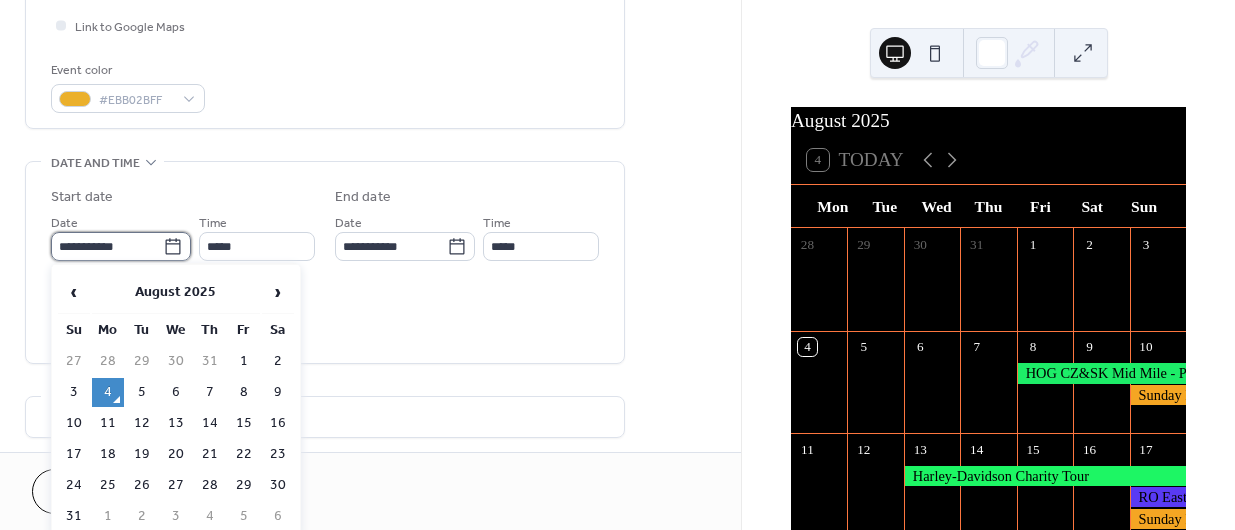 click on "**********" at bounding box center [107, 246] 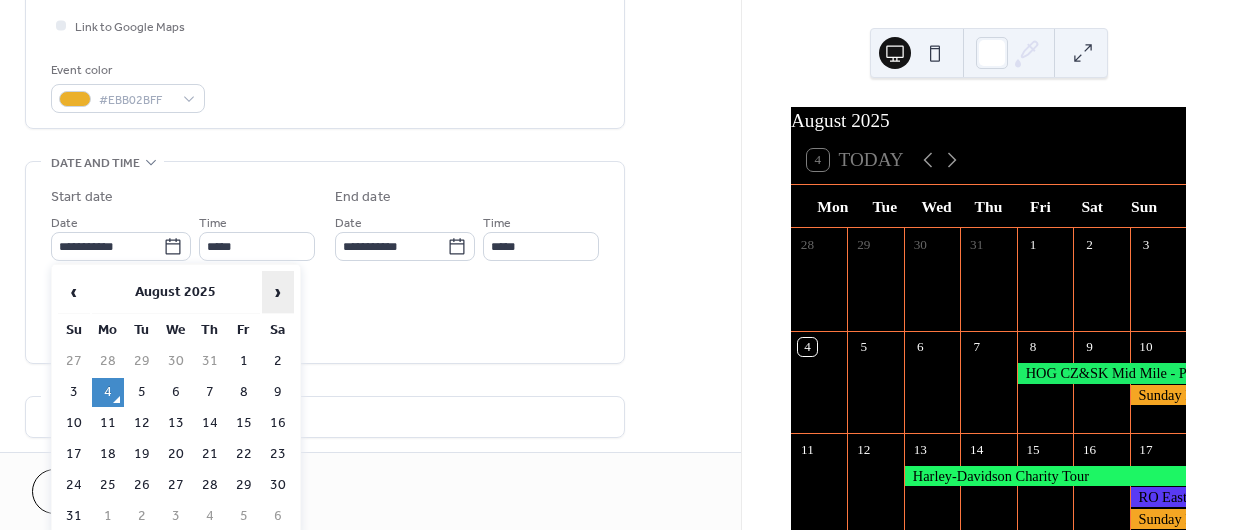 click on "›" at bounding box center (278, 292) 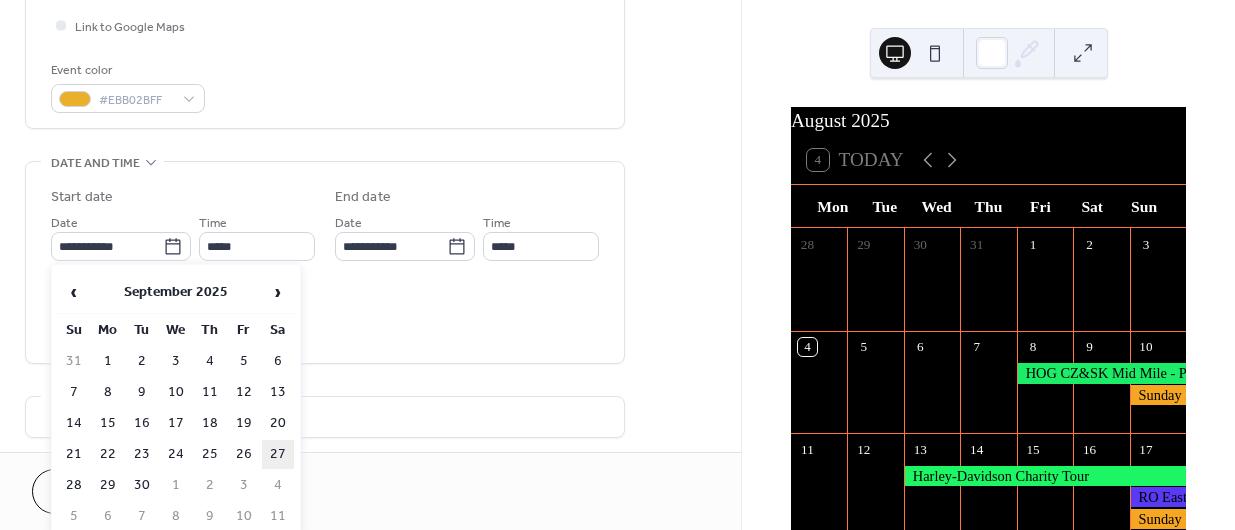 click on "27" at bounding box center [278, 454] 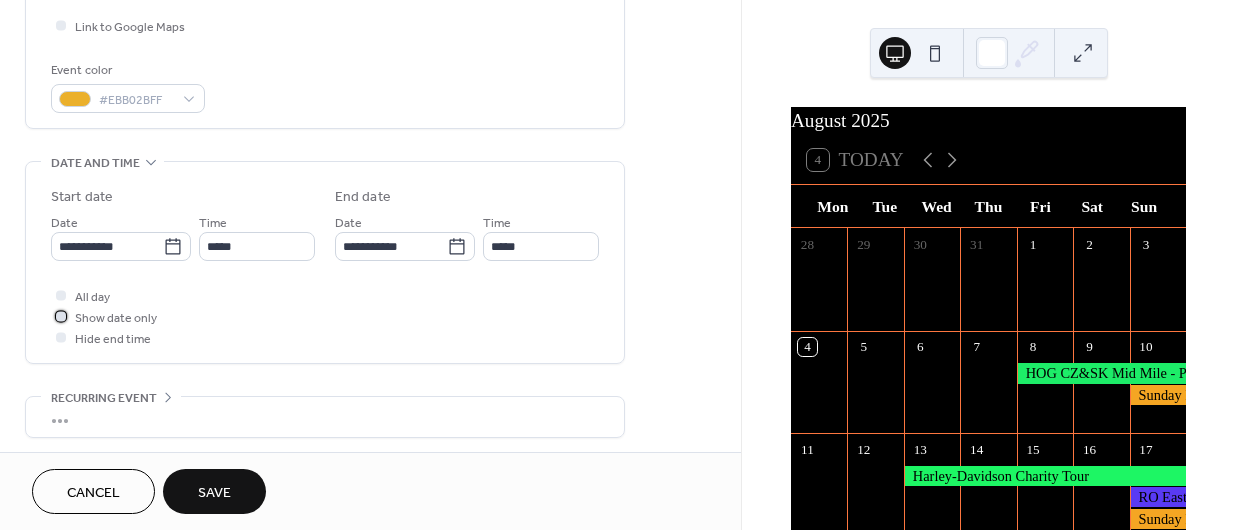 click on "Show date only" at bounding box center [116, 318] 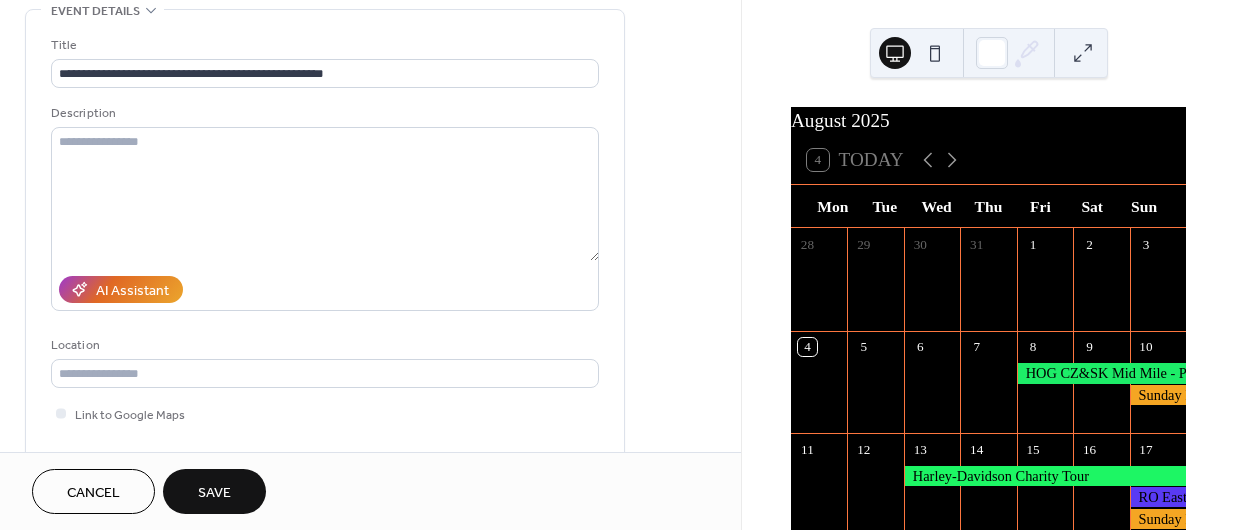 scroll, scrollTop: 112, scrollLeft: 0, axis: vertical 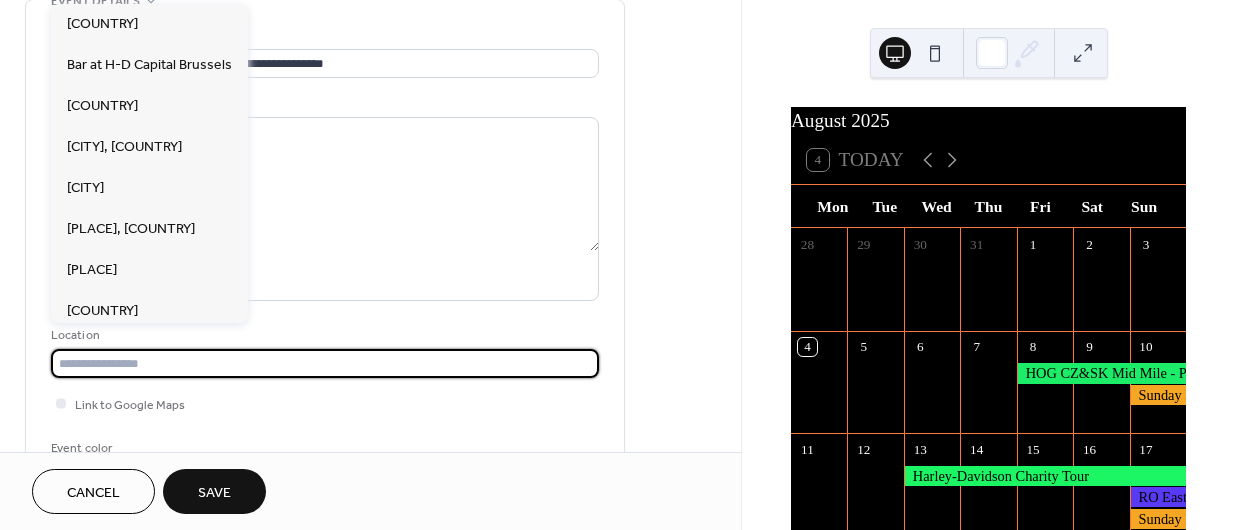 click at bounding box center (325, 363) 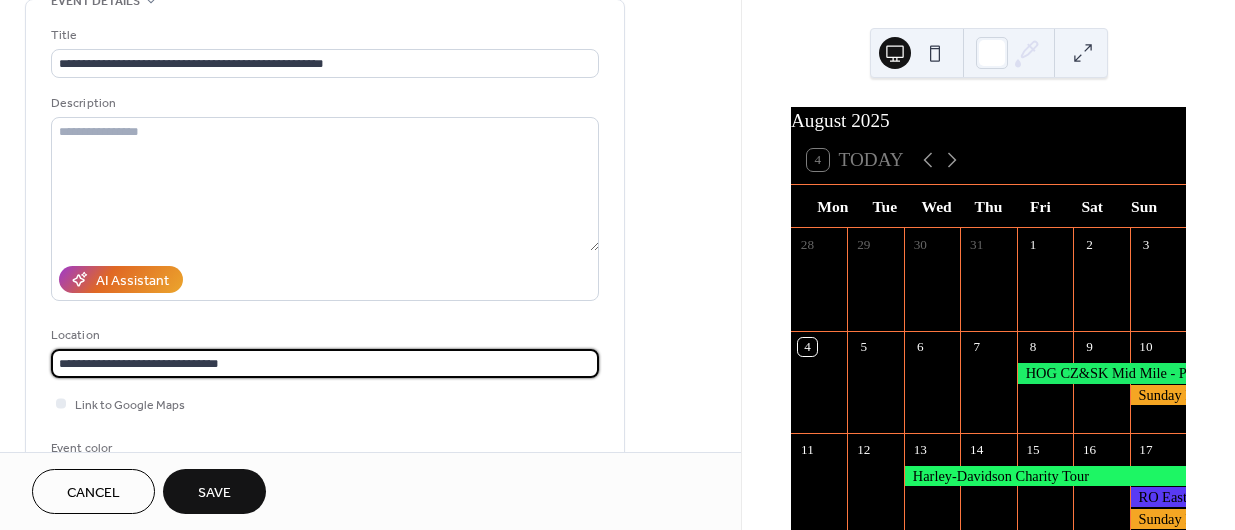 type on "**********" 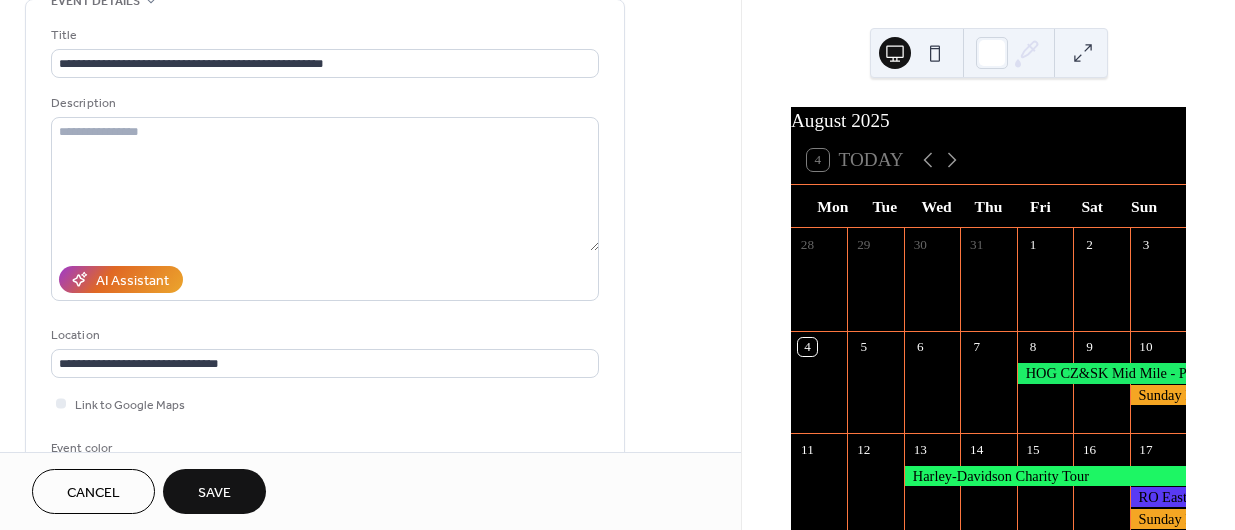 click on "AI Assistant" at bounding box center [325, 279] 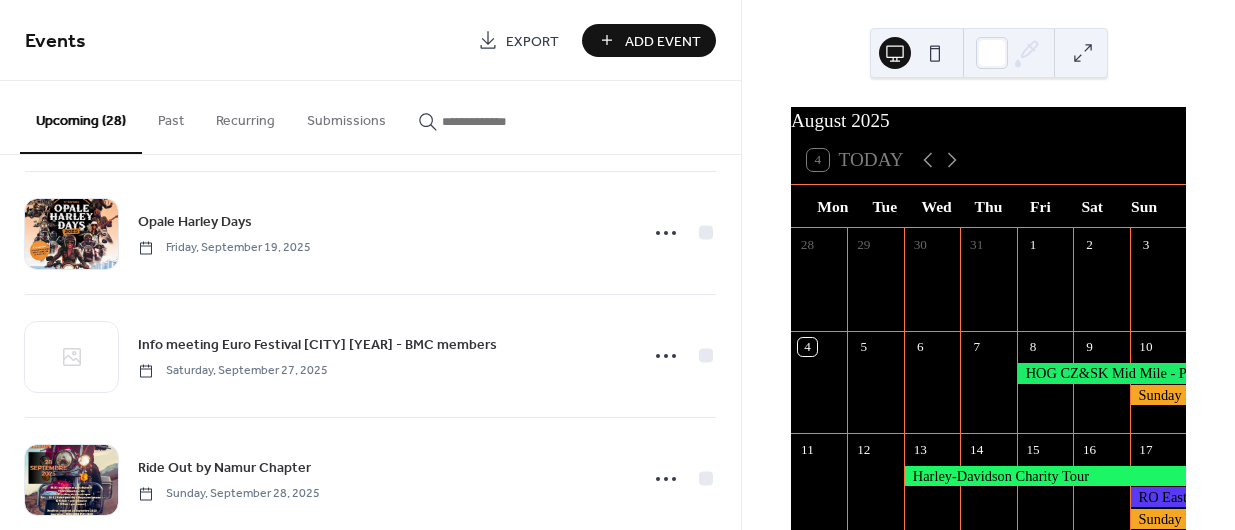 scroll, scrollTop: 1735, scrollLeft: 0, axis: vertical 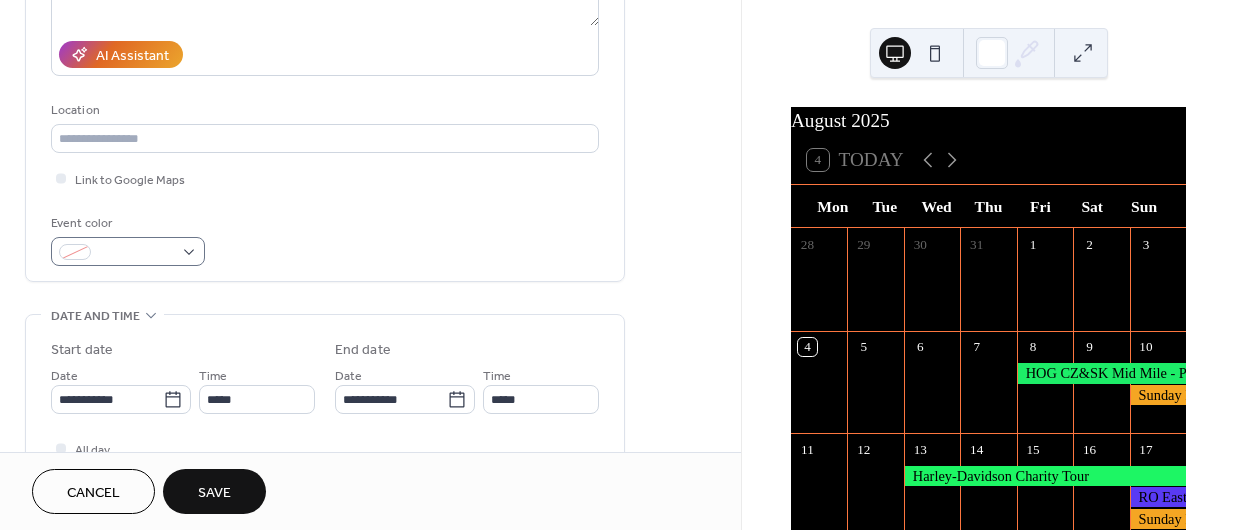 type on "**********" 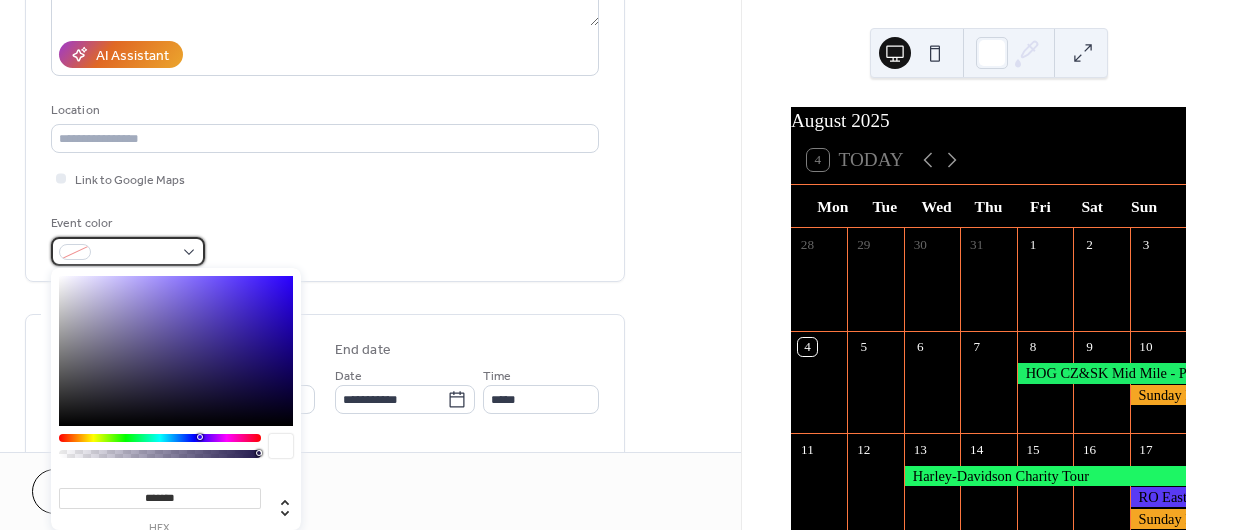 click at bounding box center (128, 251) 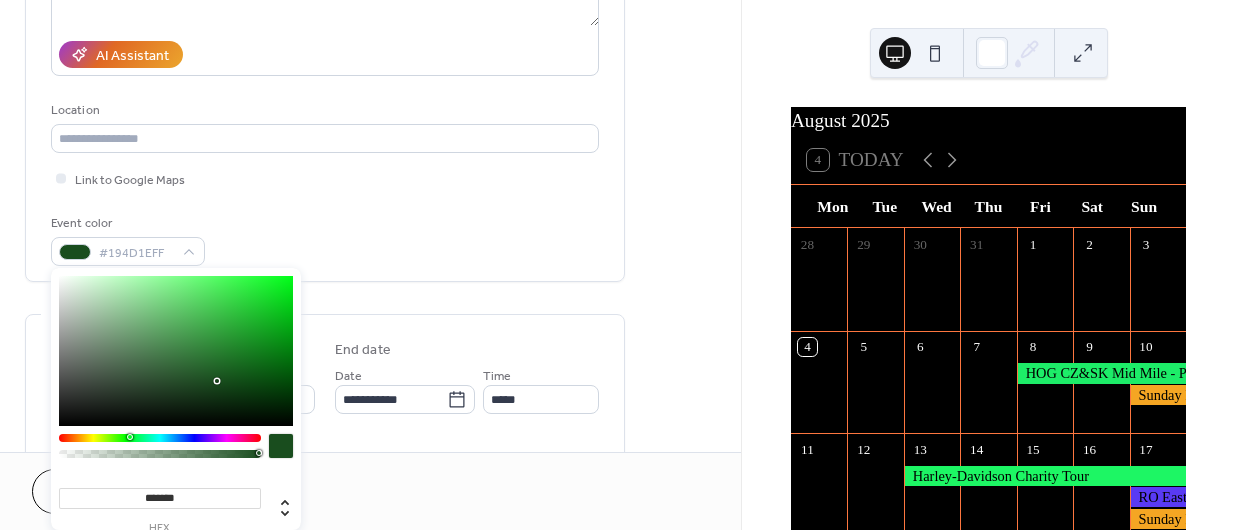 click at bounding box center (160, 438) 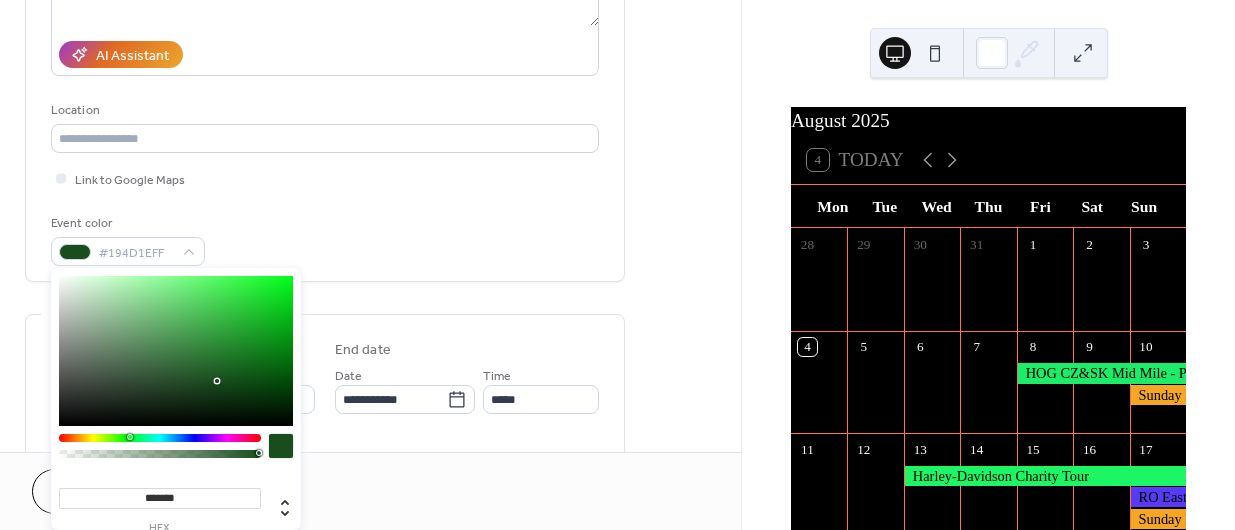 type on "*******" 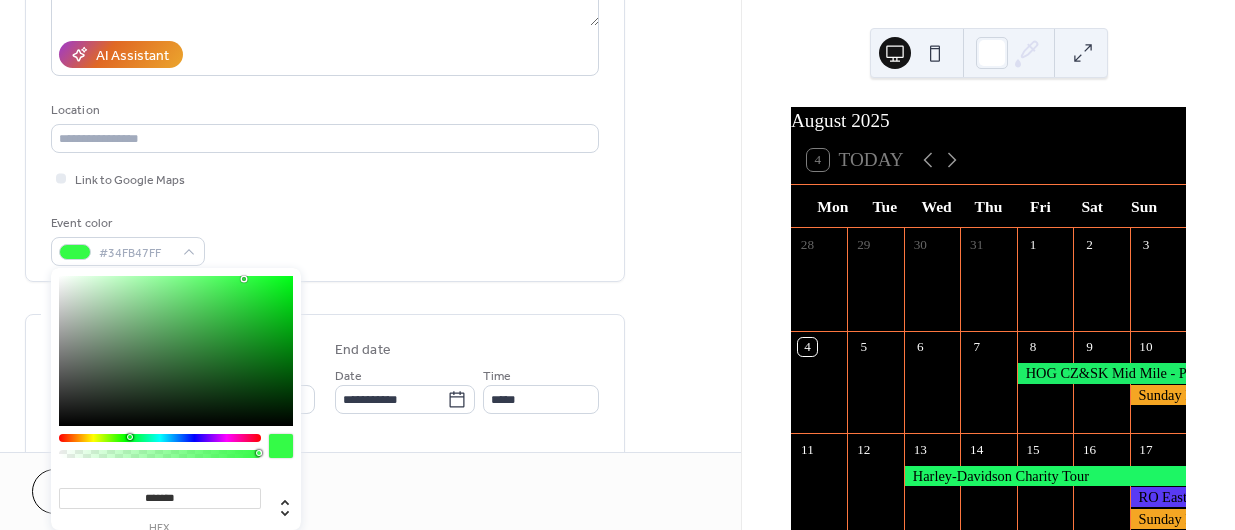 click at bounding box center [176, 351] 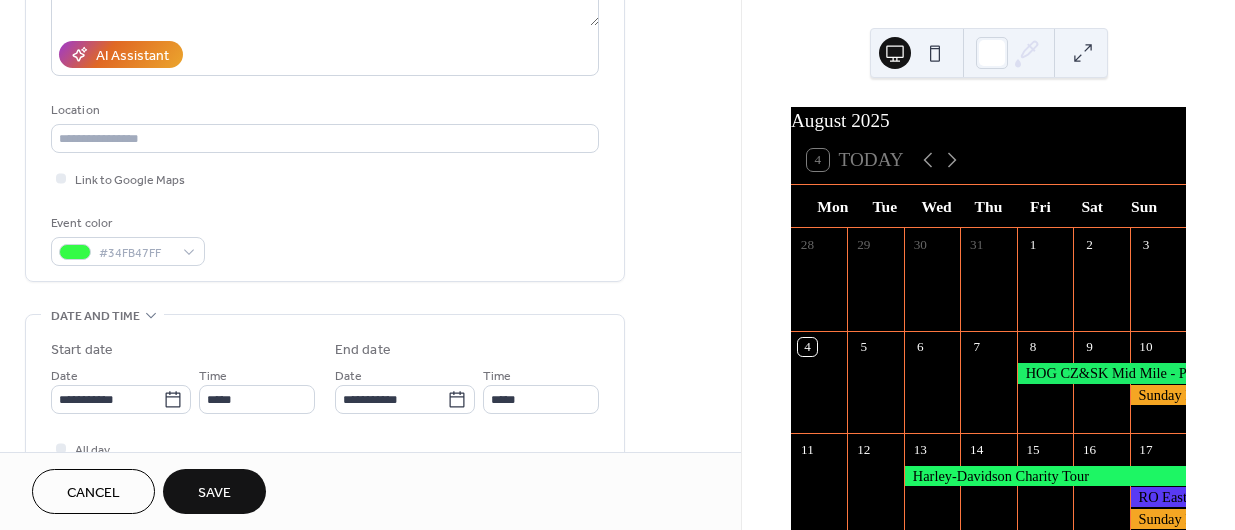 click on "**********" at bounding box center [325, 33] 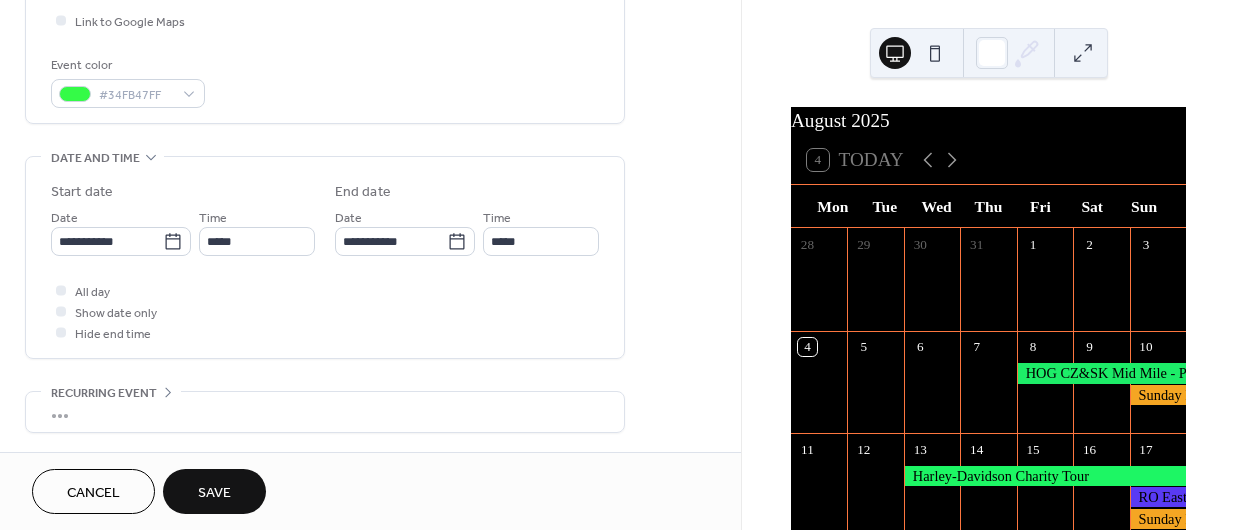 scroll, scrollTop: 497, scrollLeft: 0, axis: vertical 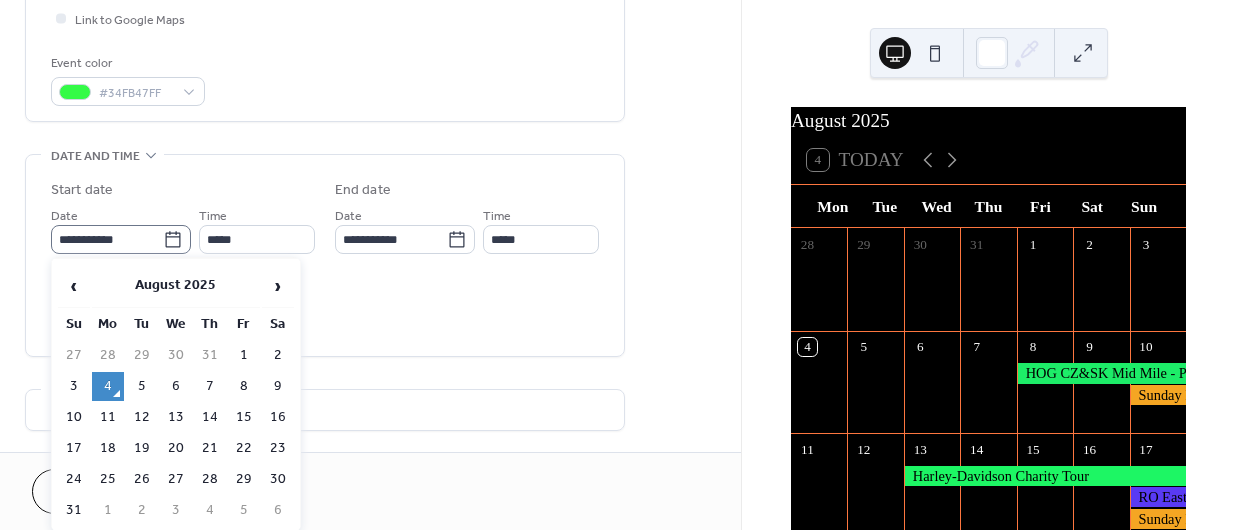 click 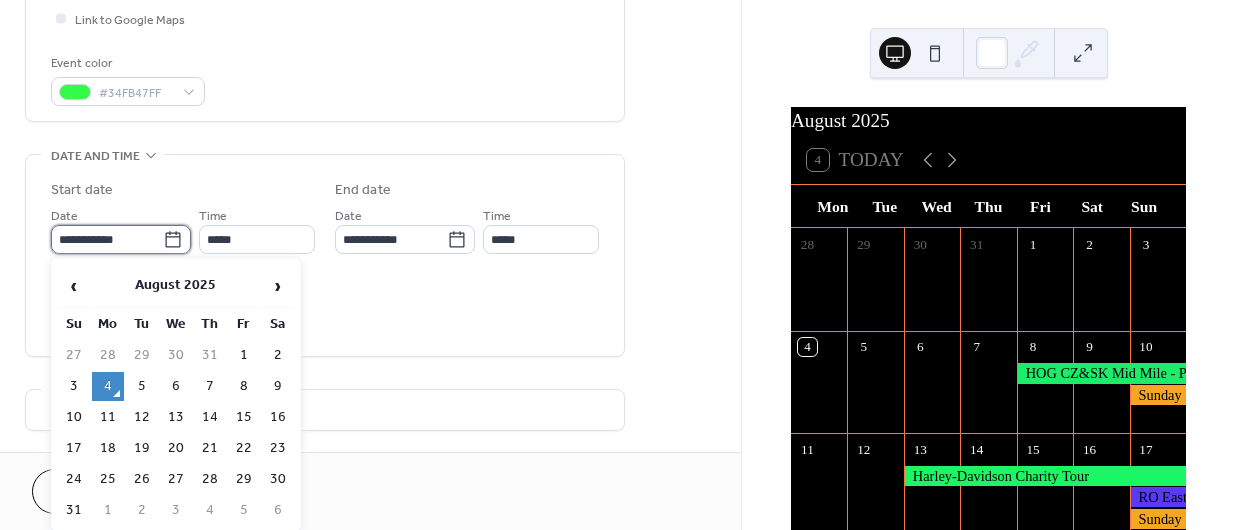click on "**********" at bounding box center (107, 239) 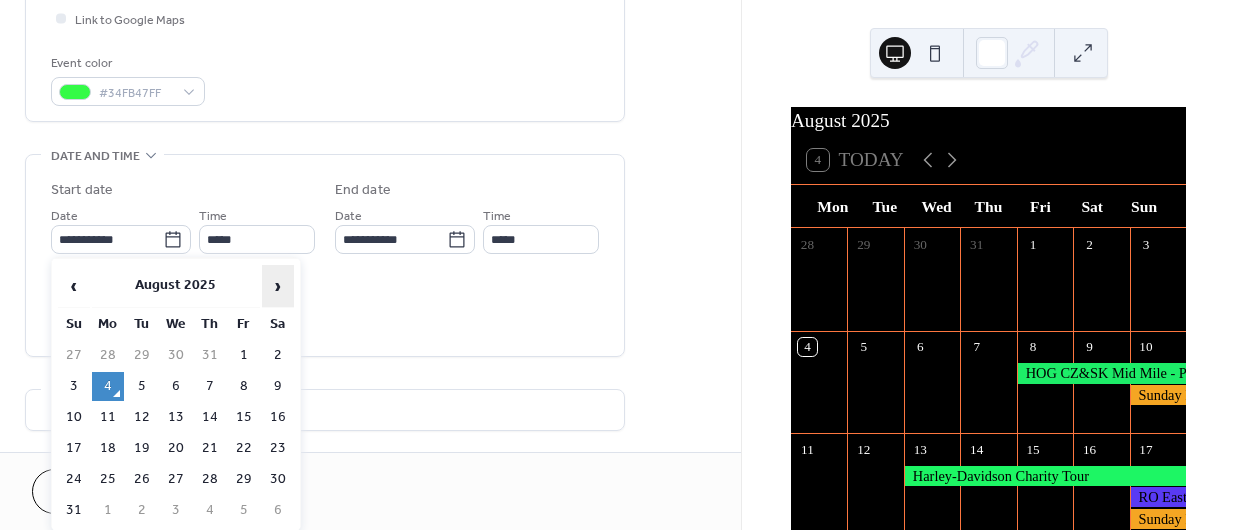 click on "›" at bounding box center (278, 286) 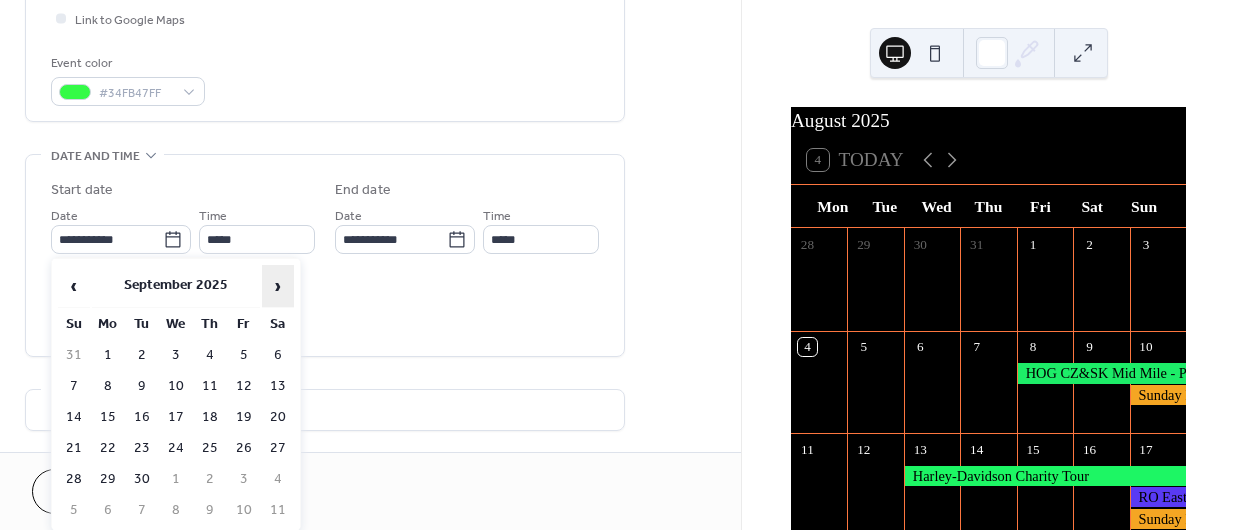 click on "›" at bounding box center [278, 286] 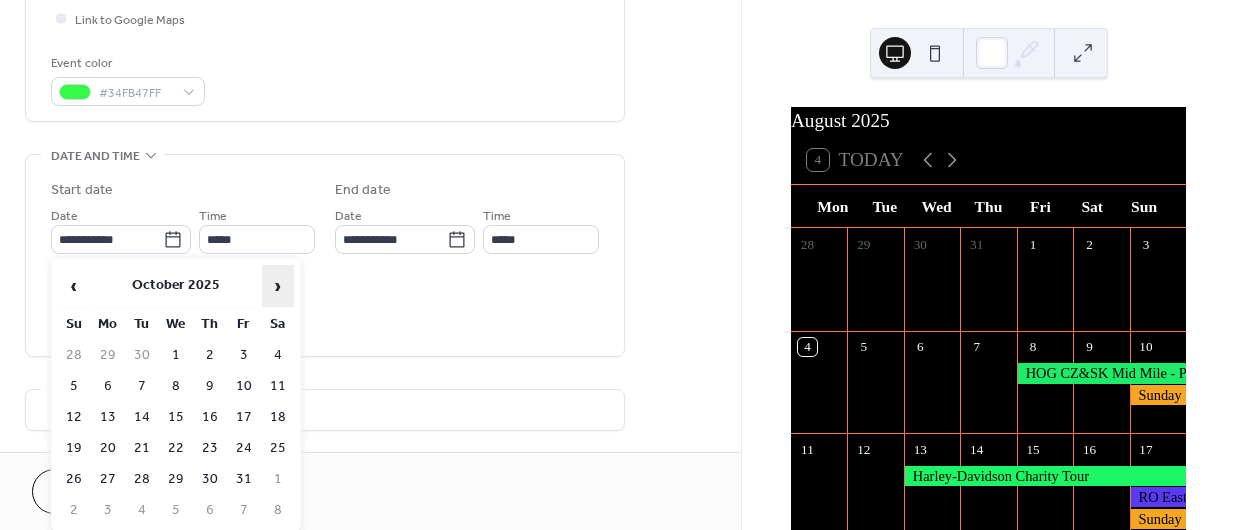 click on "›" at bounding box center (278, 286) 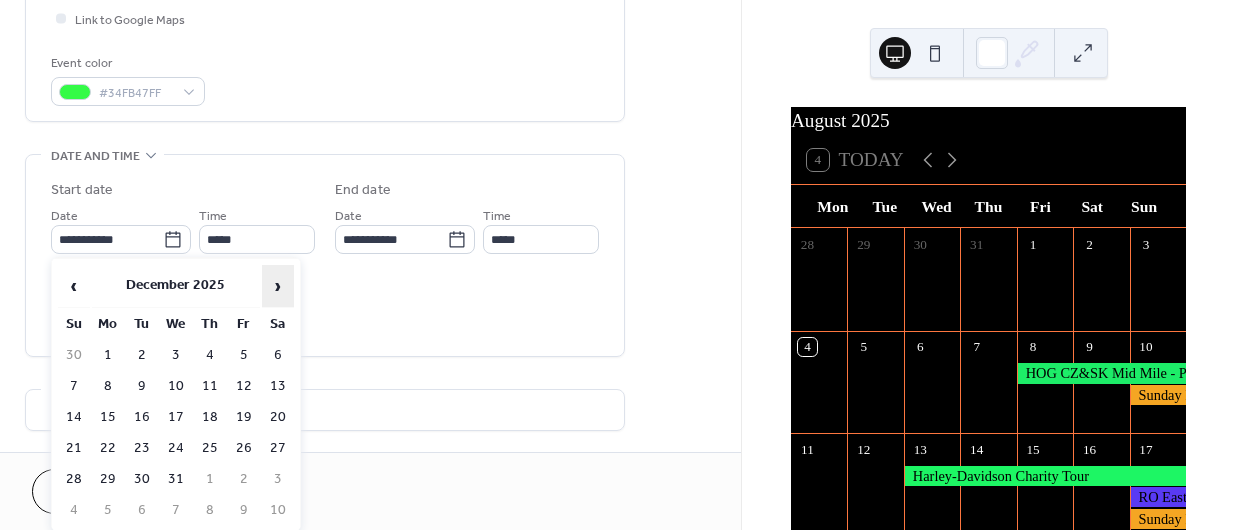 click on "›" at bounding box center (278, 286) 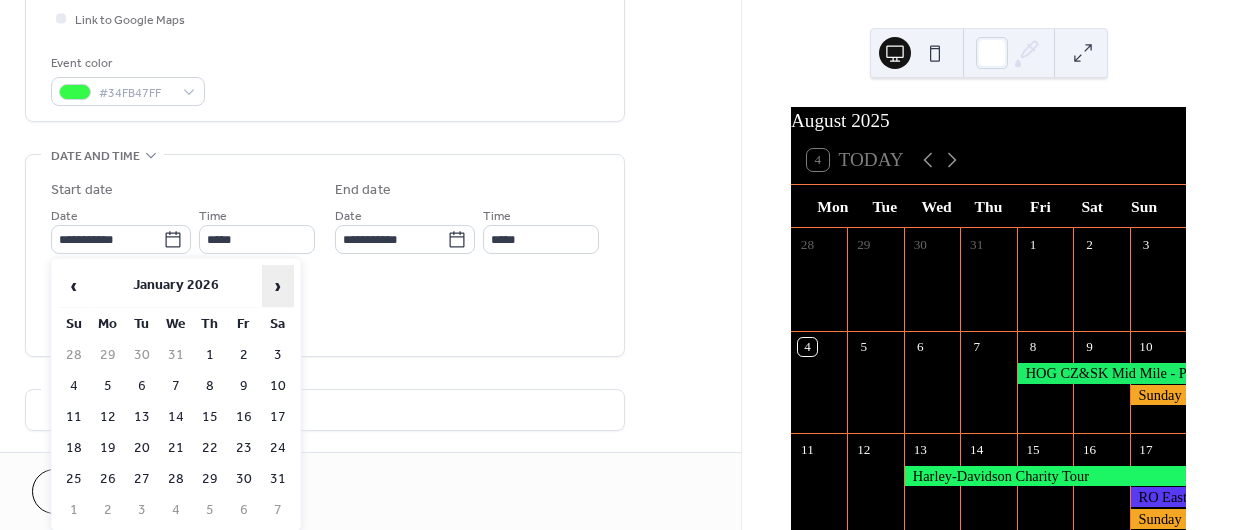 click on "›" at bounding box center [278, 286] 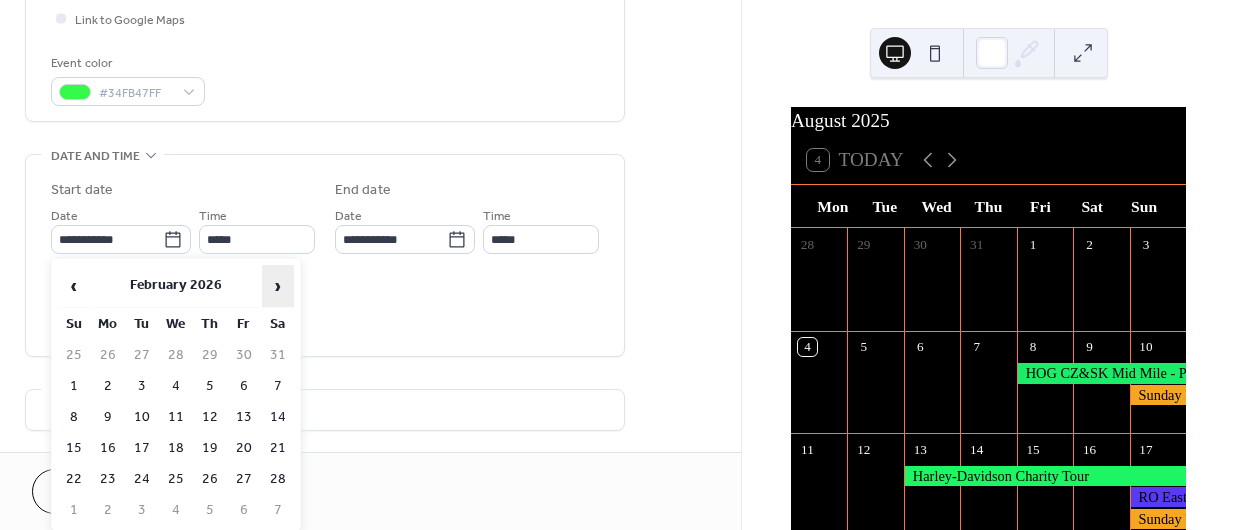 click on "›" at bounding box center (278, 286) 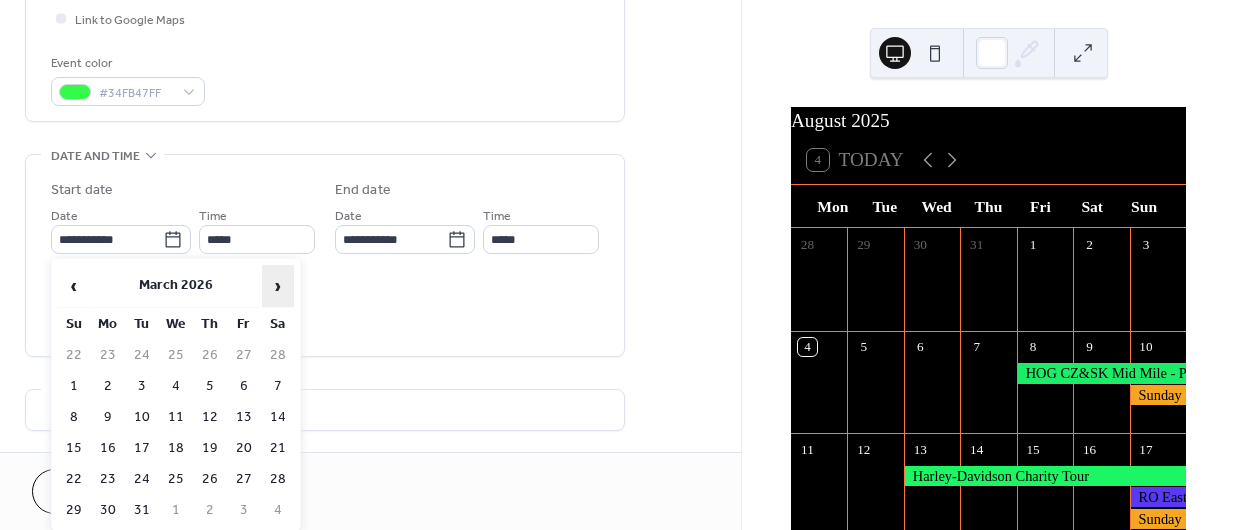 click on "›" at bounding box center (278, 286) 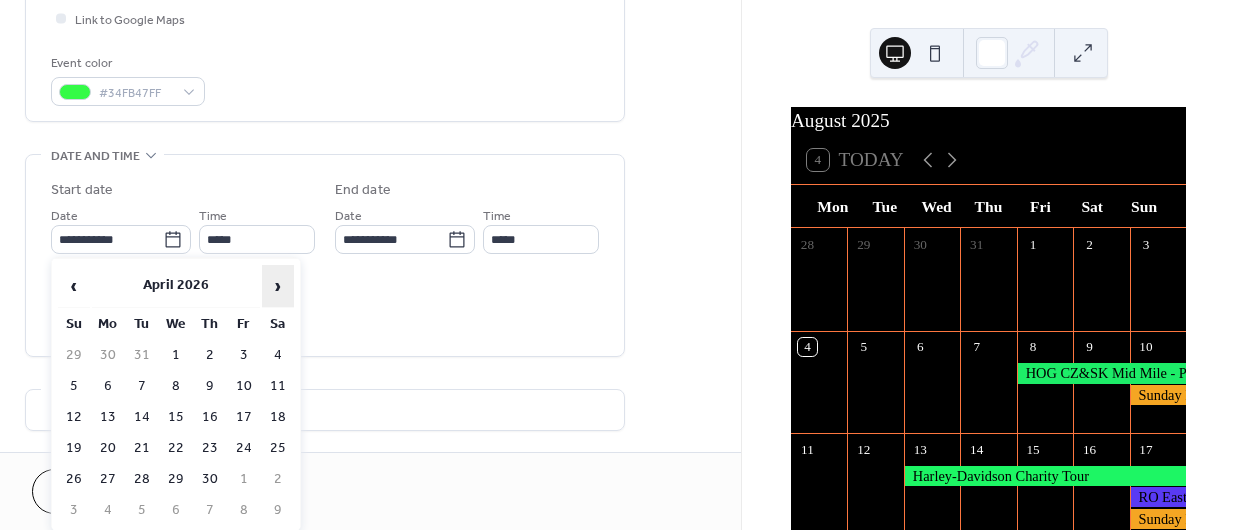 click on "›" at bounding box center (278, 286) 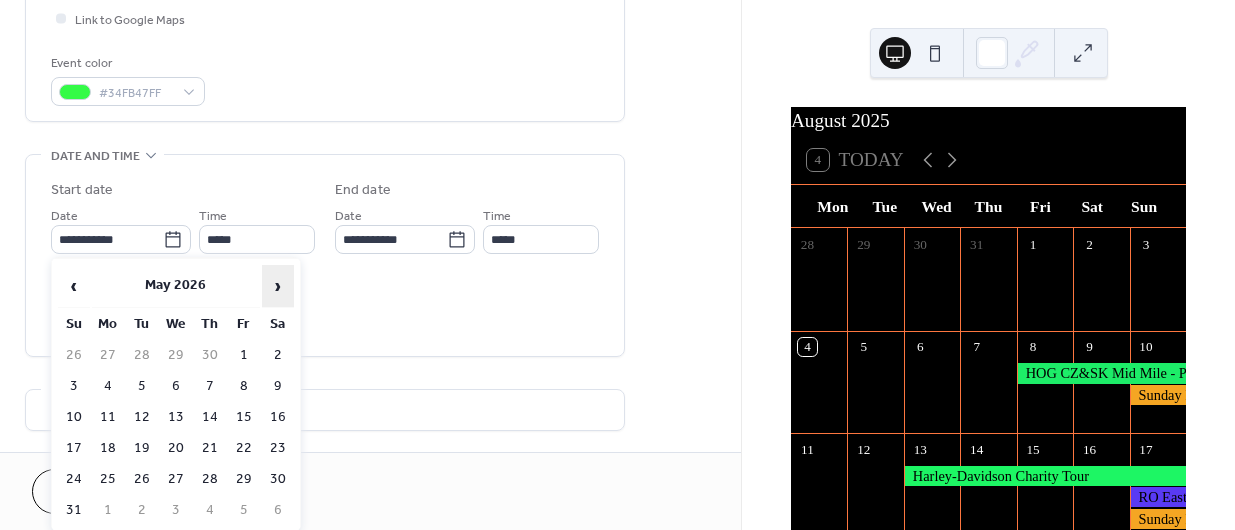 click on "›" at bounding box center (278, 286) 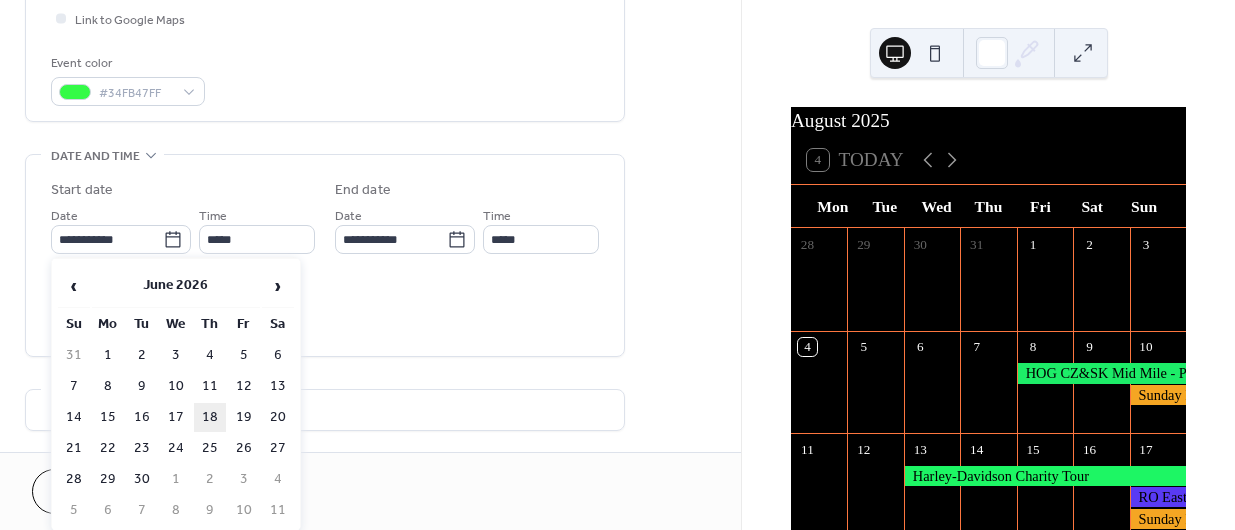 click on "18" at bounding box center (210, 417) 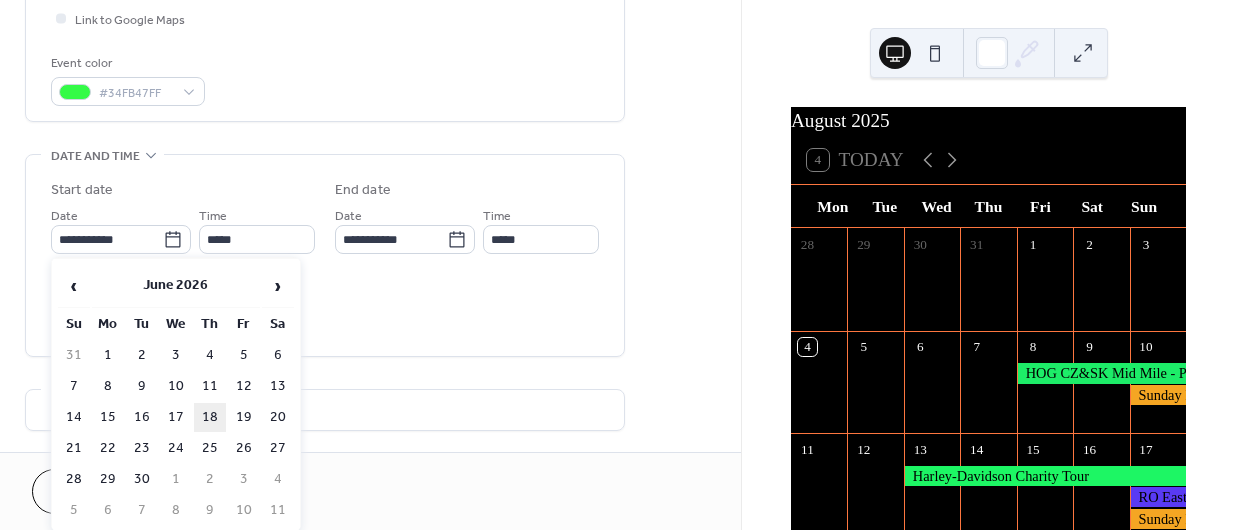 type on "**********" 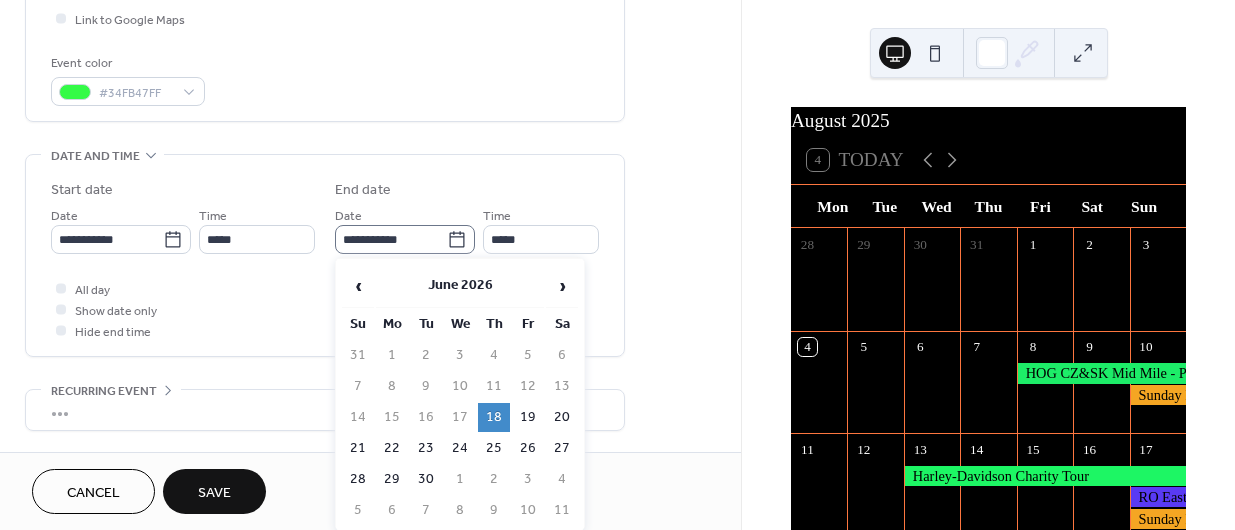 click 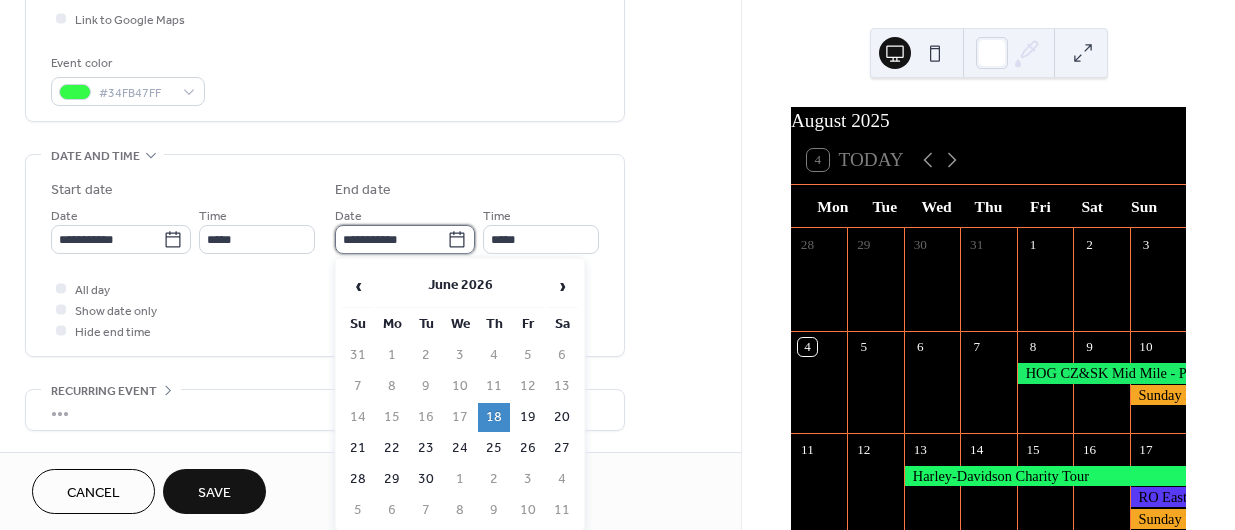click on "**********" at bounding box center [391, 239] 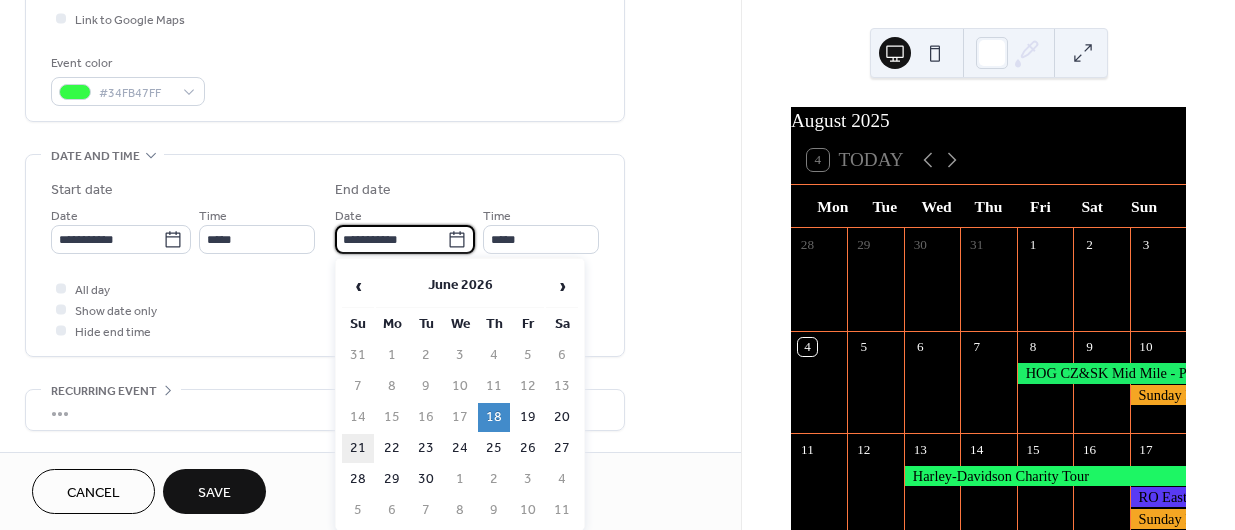 click on "21" at bounding box center (358, 448) 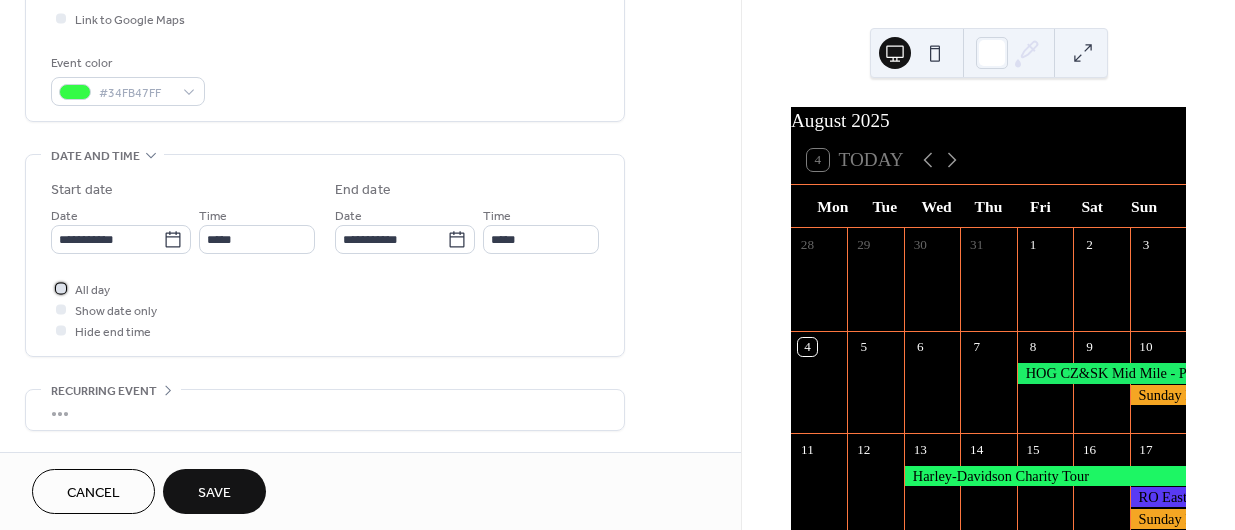 click on "All day" at bounding box center (92, 290) 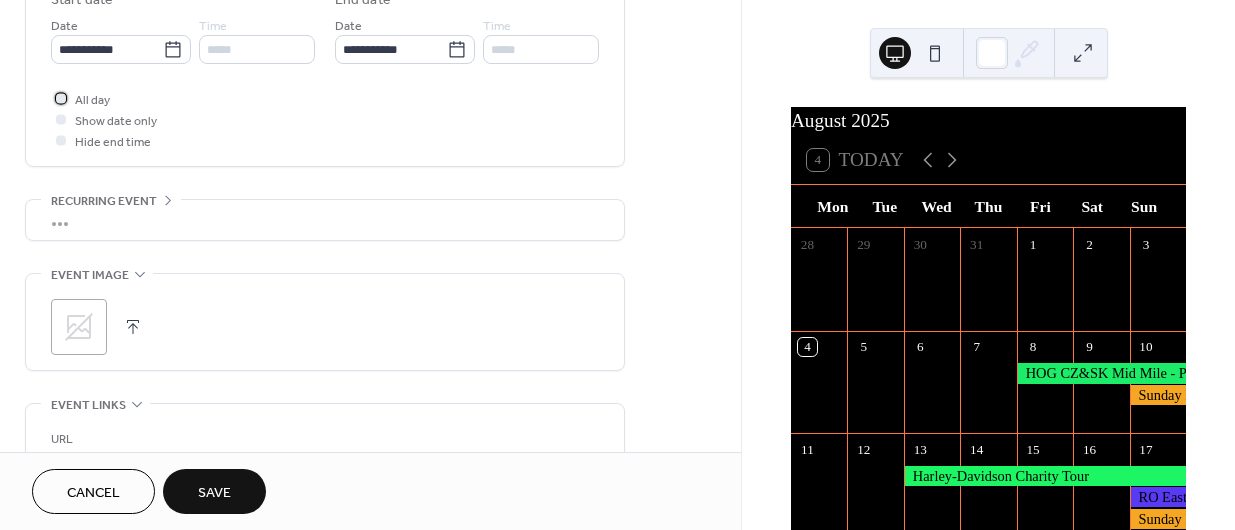 scroll, scrollTop: 710, scrollLeft: 0, axis: vertical 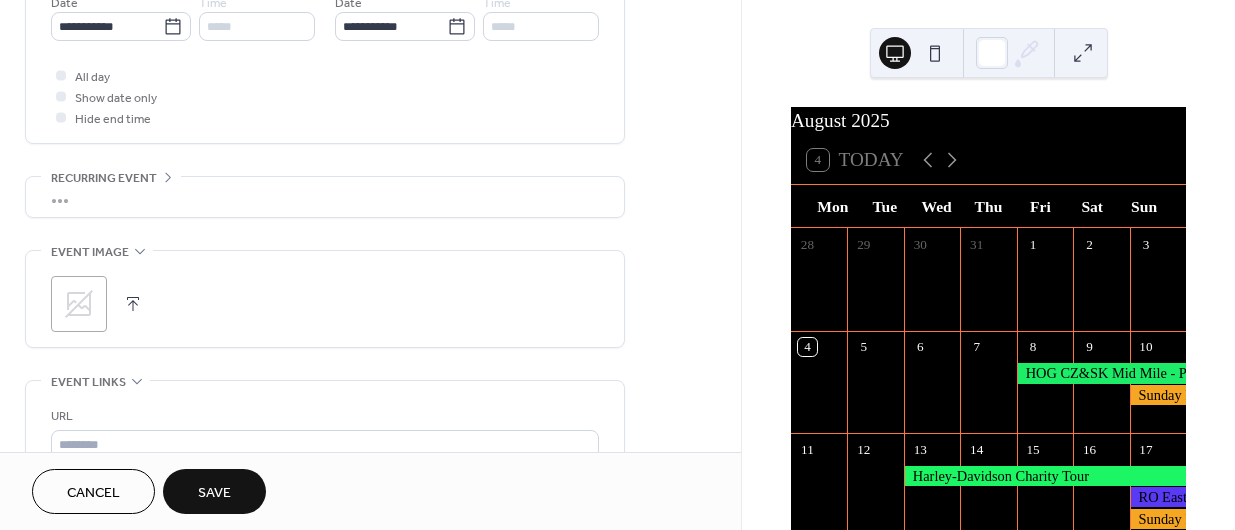click at bounding box center [133, 304] 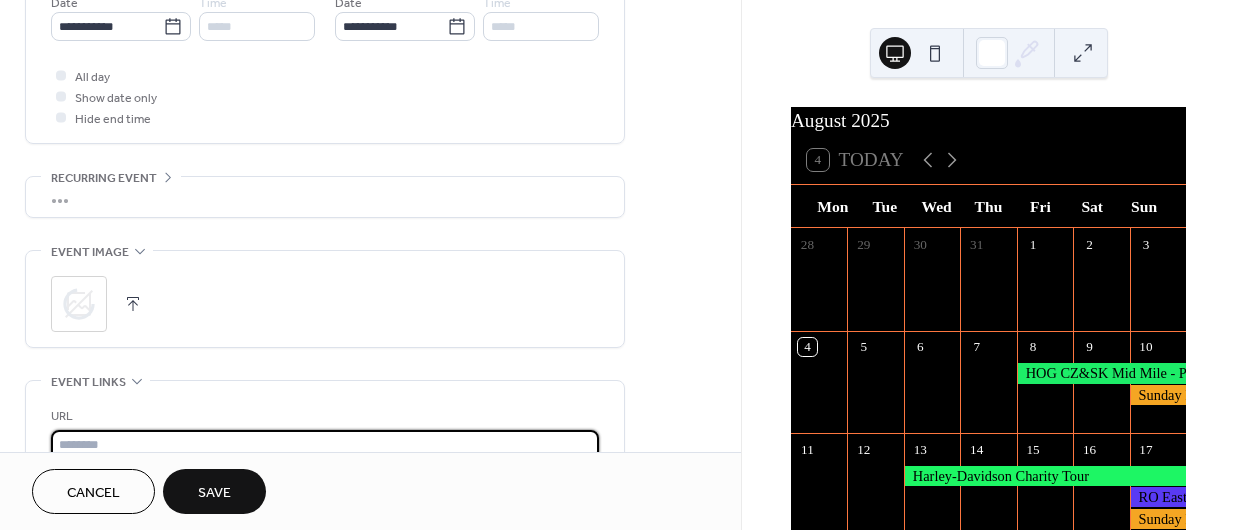 click at bounding box center (325, 444) 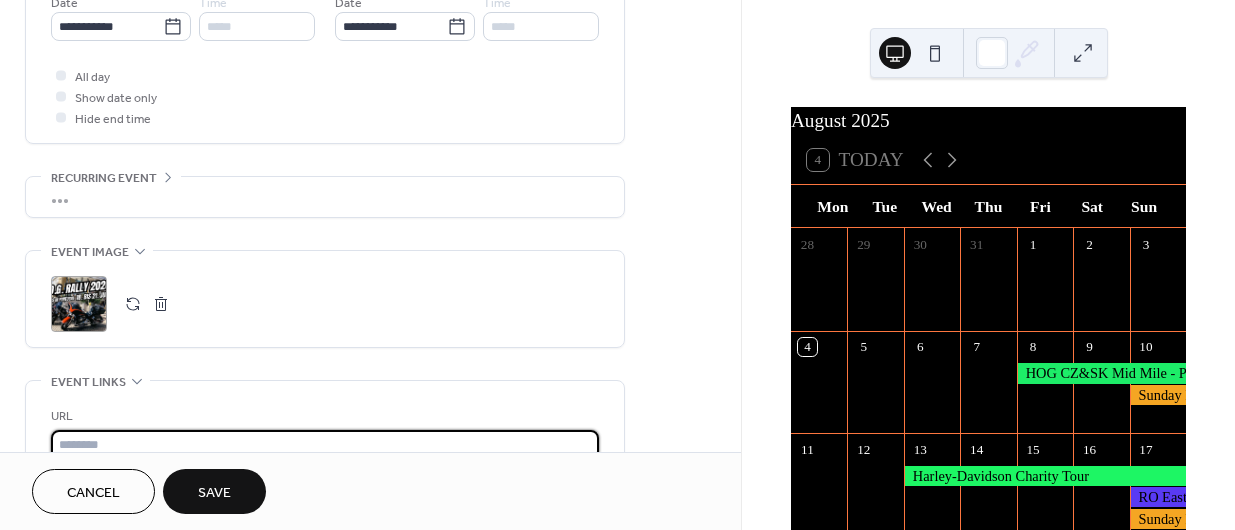 paste on "**********" 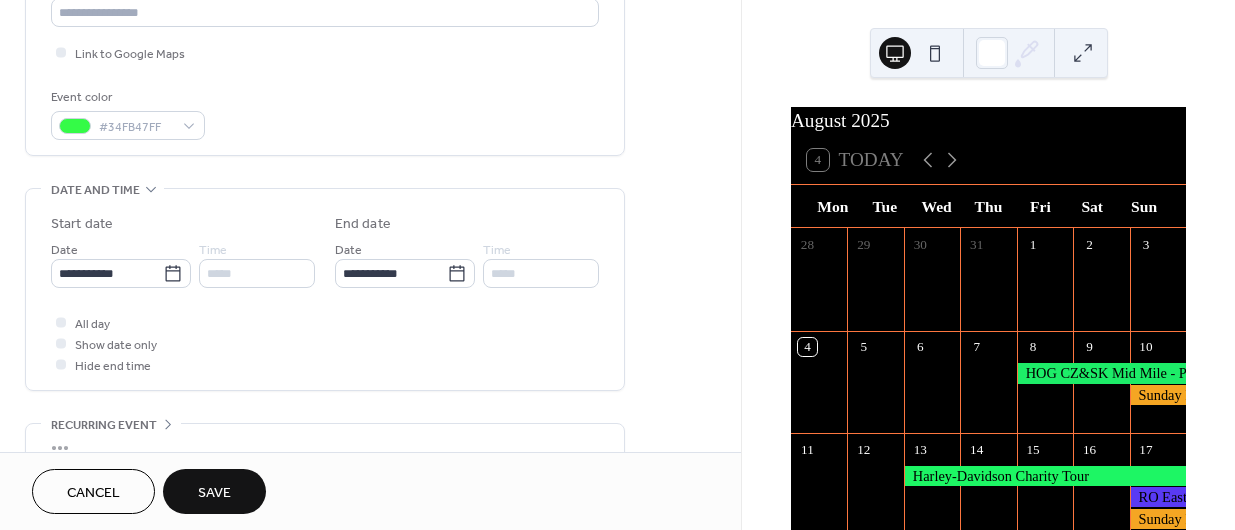 scroll, scrollTop: 462, scrollLeft: 0, axis: vertical 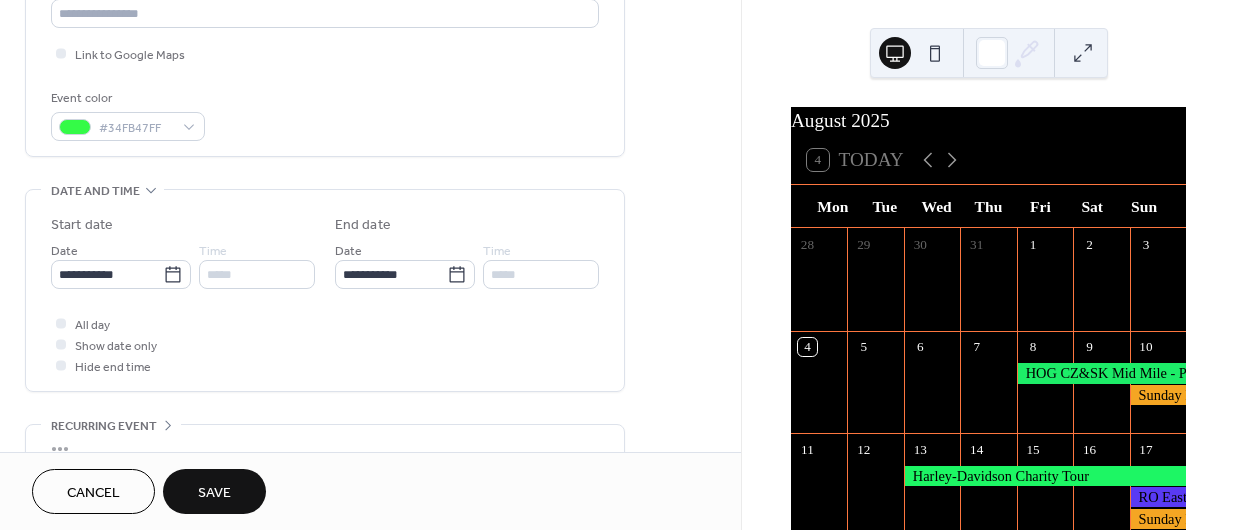 type on "**********" 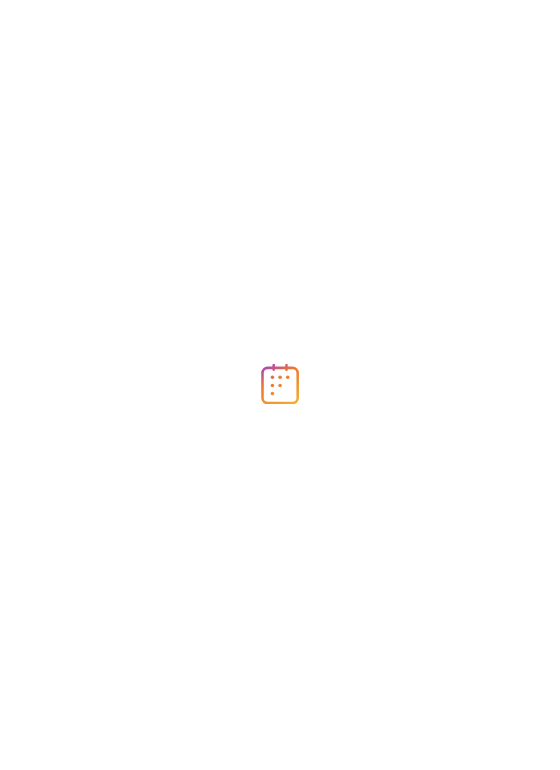 scroll, scrollTop: 0, scrollLeft: 0, axis: both 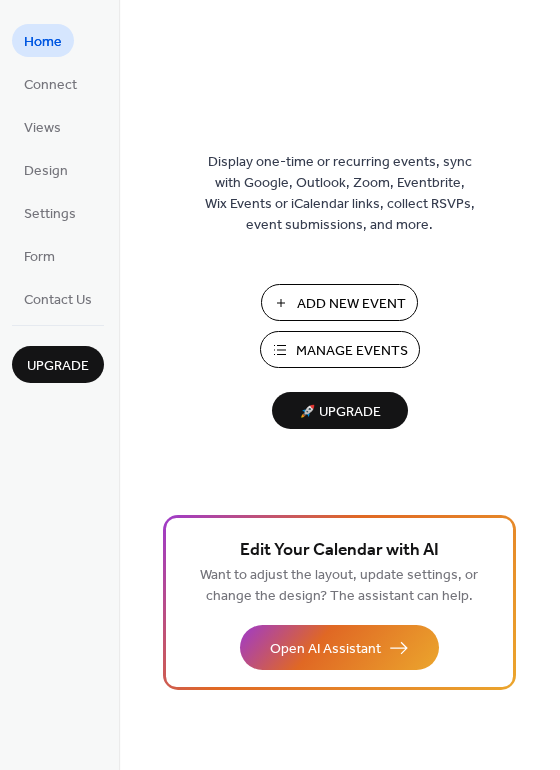 click on "Manage Events" at bounding box center [352, 351] 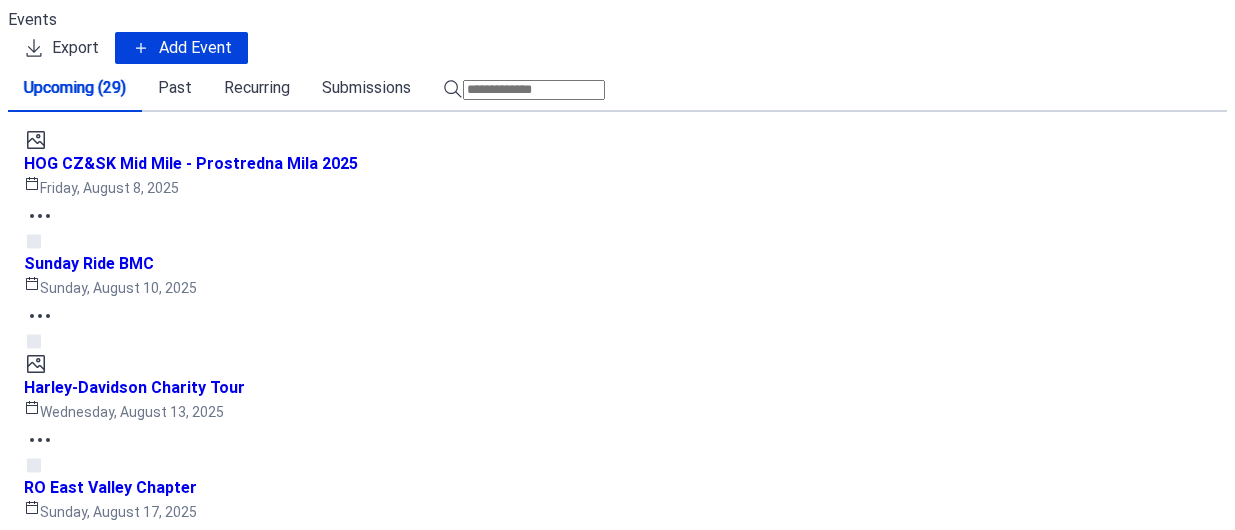 scroll, scrollTop: 0, scrollLeft: 0, axis: both 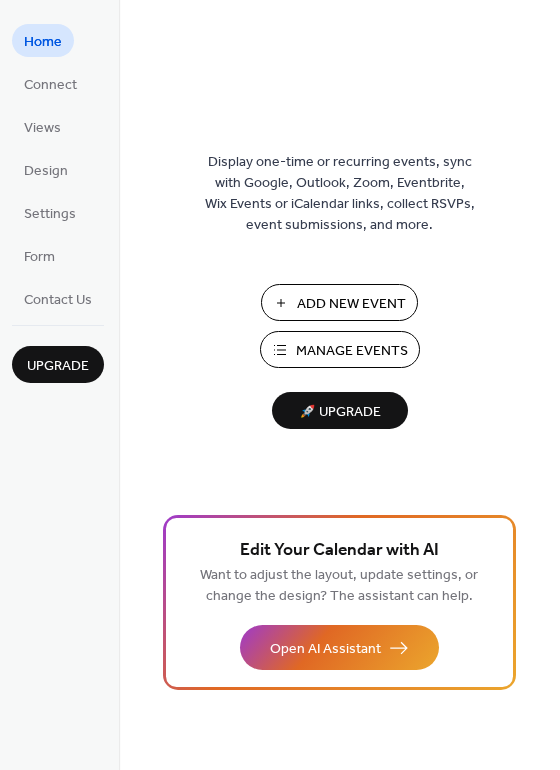click on "Add New Event" at bounding box center (351, 304) 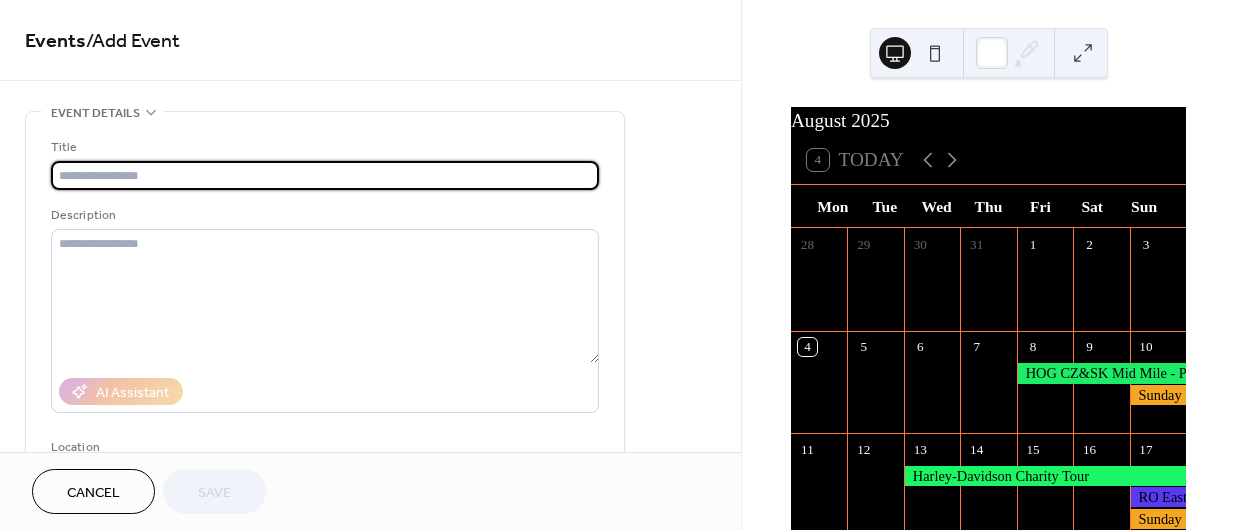 scroll, scrollTop: 0, scrollLeft: 0, axis: both 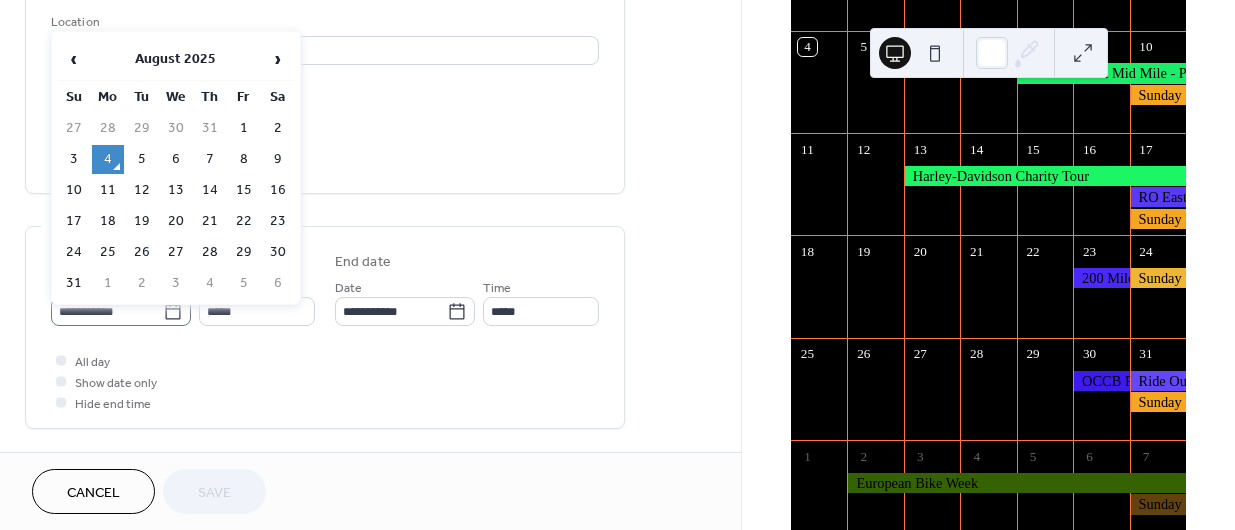 click 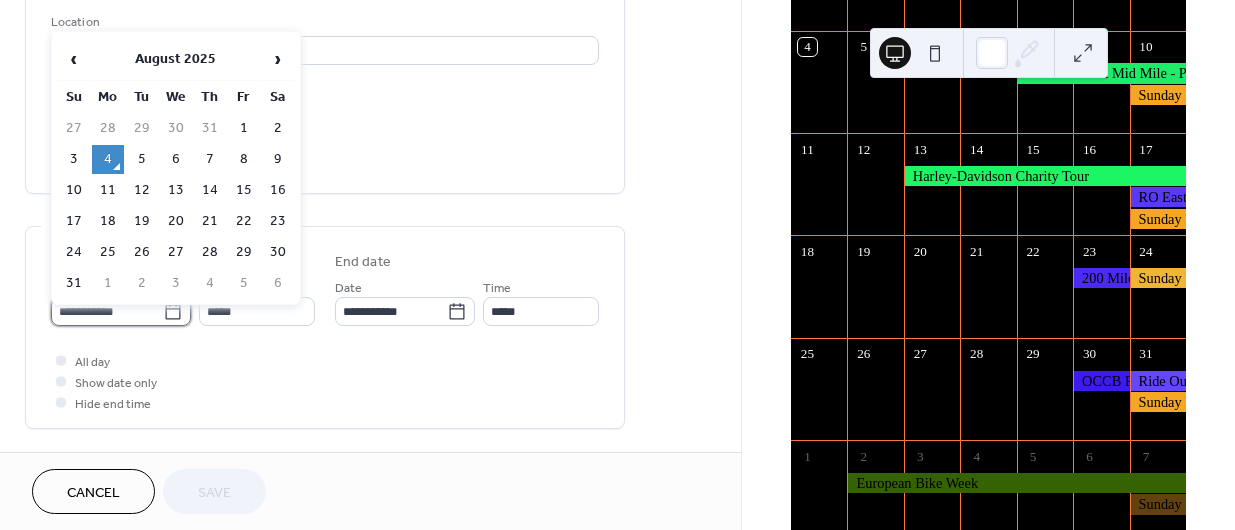 click on "**********" at bounding box center [107, 311] 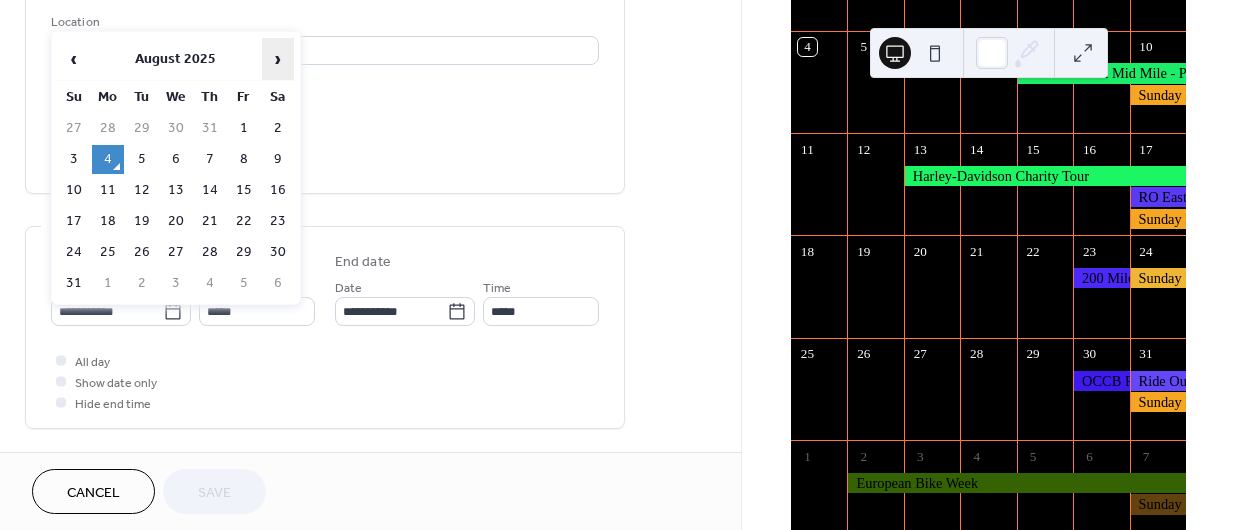 click on "›" at bounding box center [278, 59] 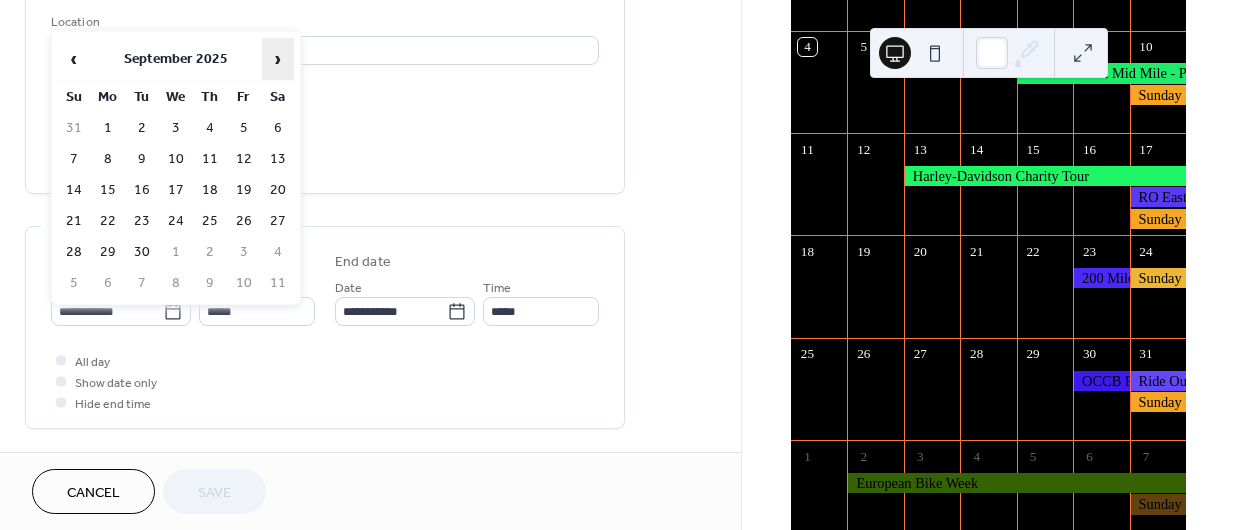 click on "›" at bounding box center (278, 59) 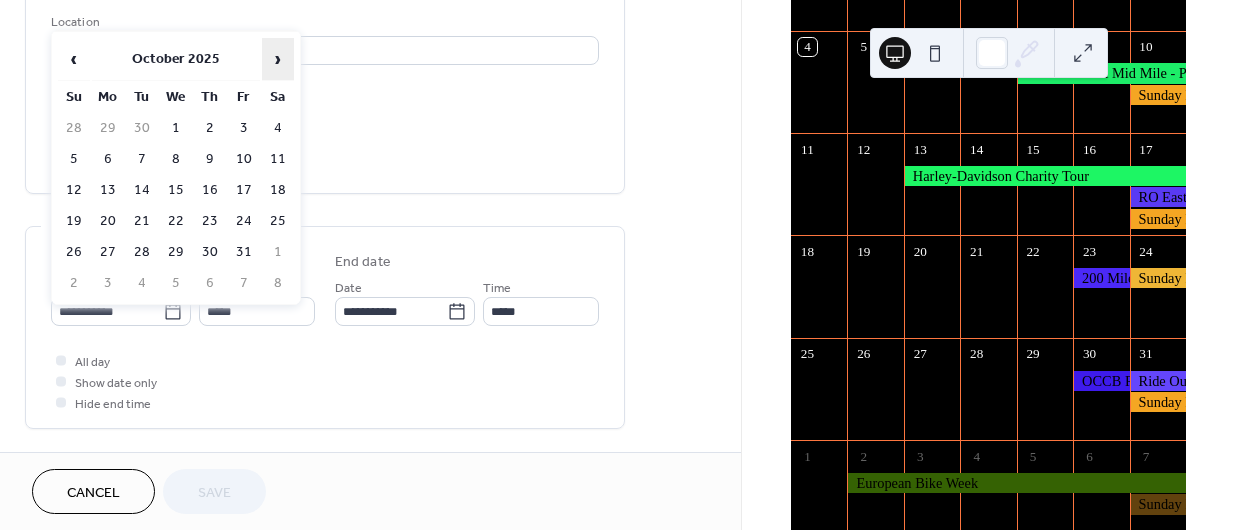 click on "›" at bounding box center [278, 59] 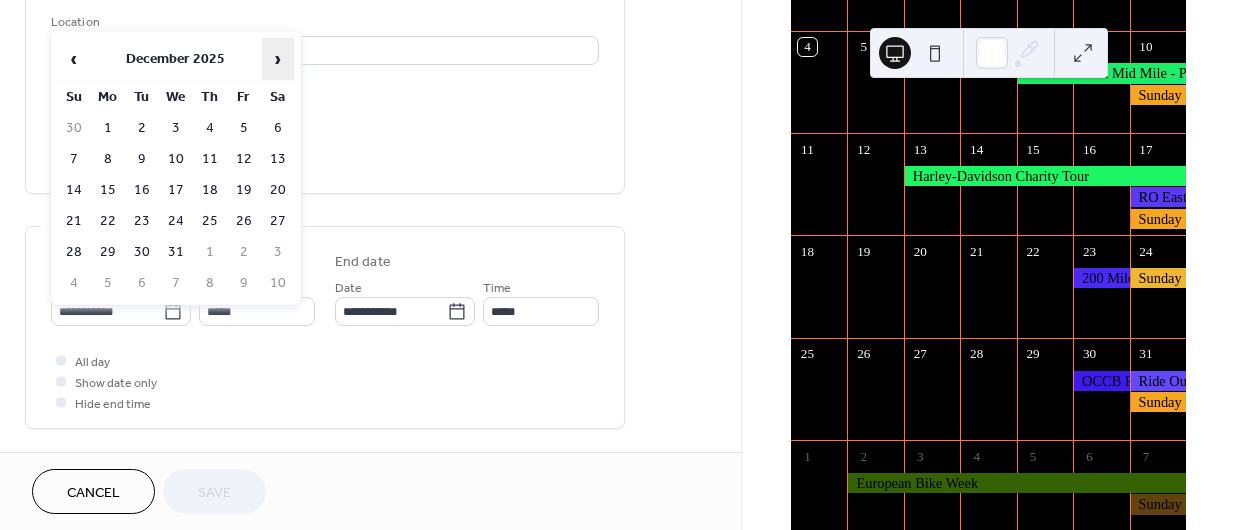 click on "›" at bounding box center [278, 59] 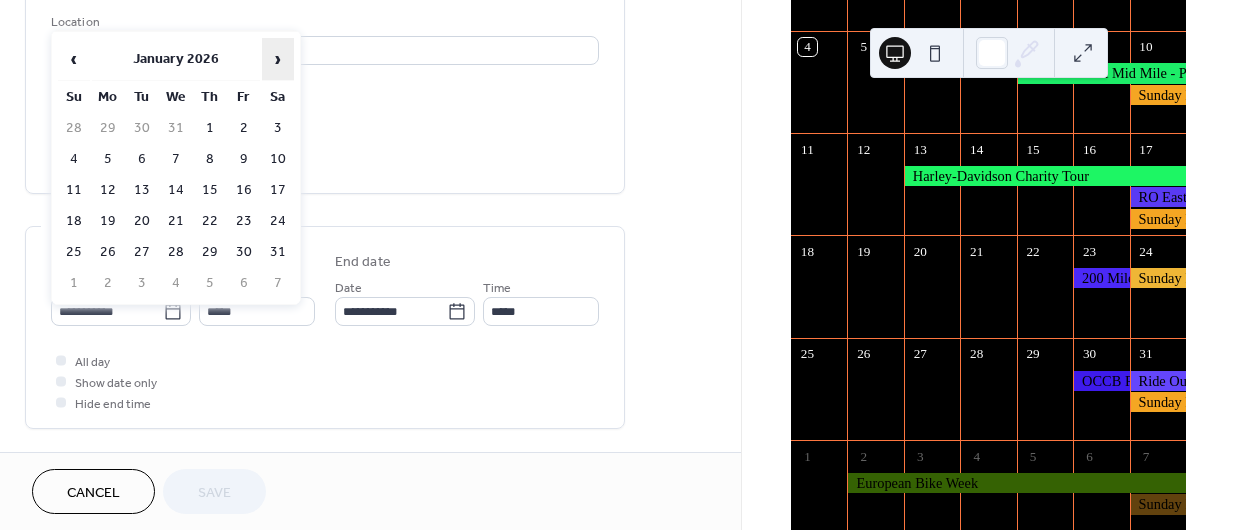 click on "›" at bounding box center [278, 59] 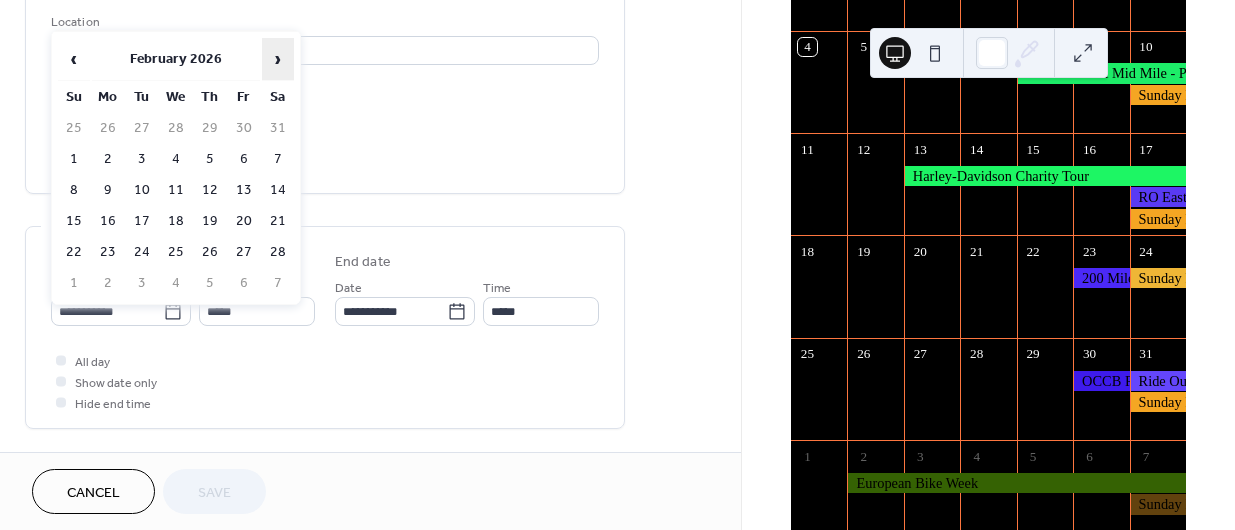 click on "›" at bounding box center [278, 59] 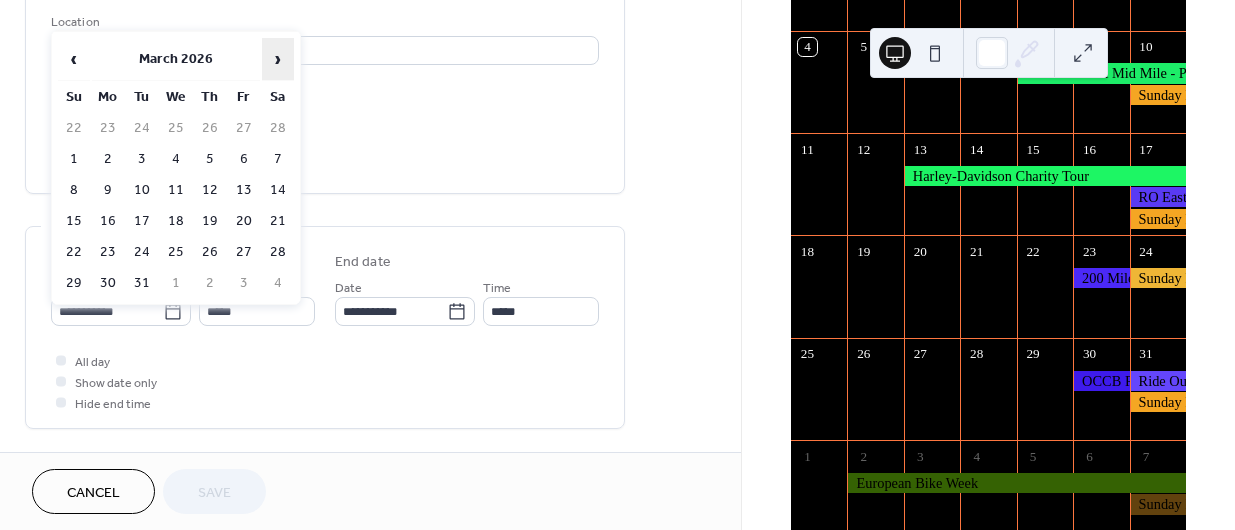 click on "›" at bounding box center (278, 59) 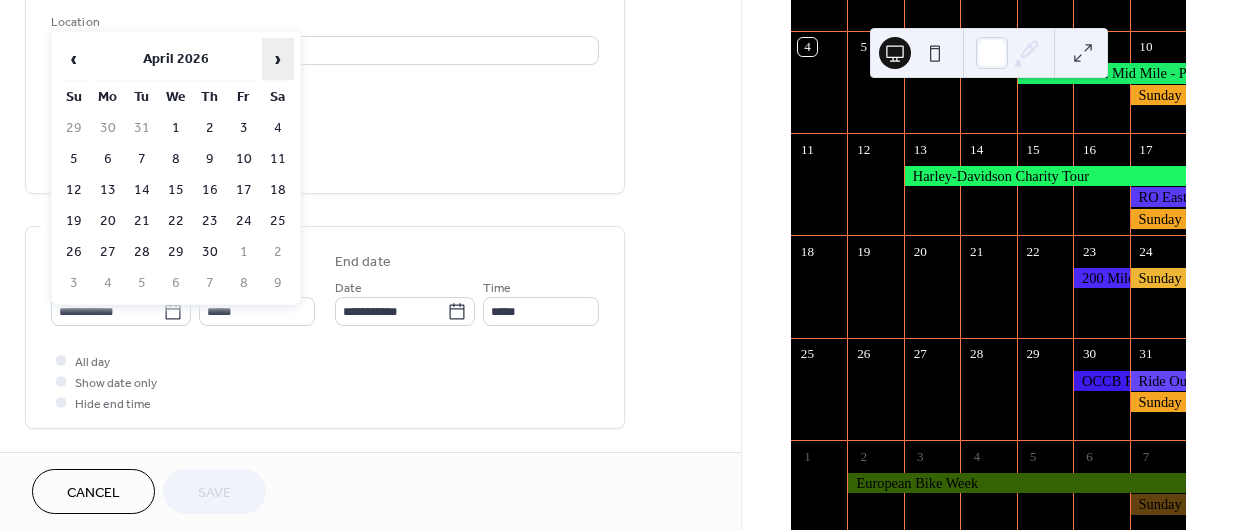 click on "›" at bounding box center [278, 59] 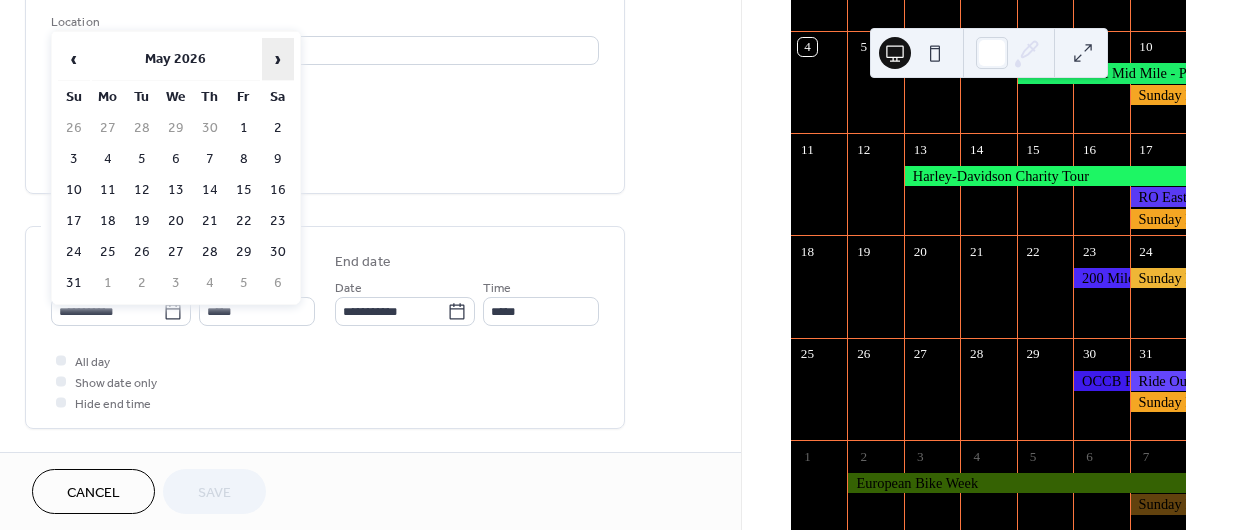 click on "›" at bounding box center (278, 59) 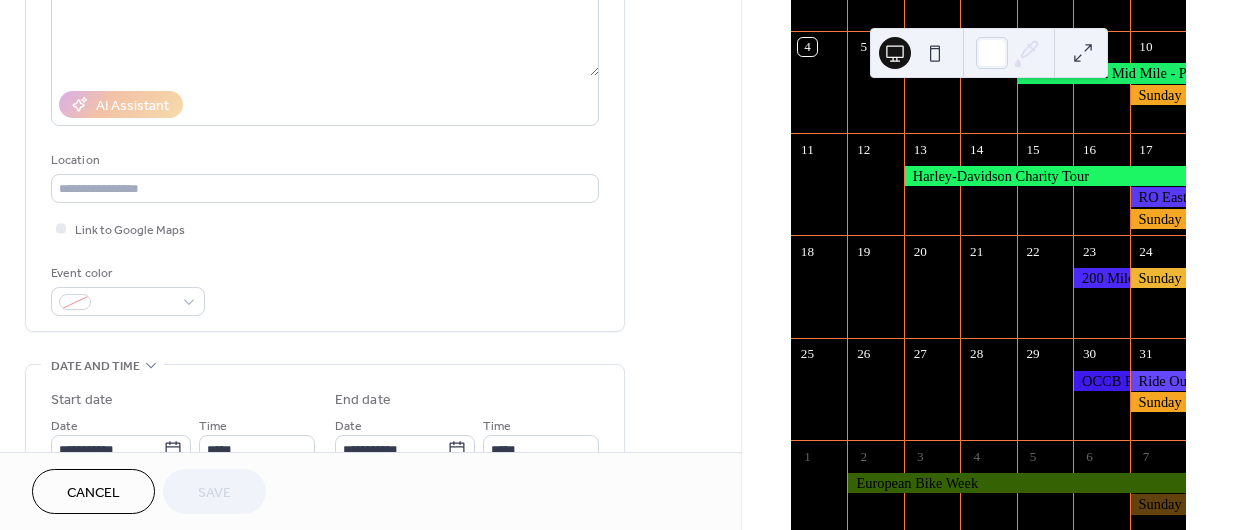 scroll, scrollTop: 244, scrollLeft: 0, axis: vertical 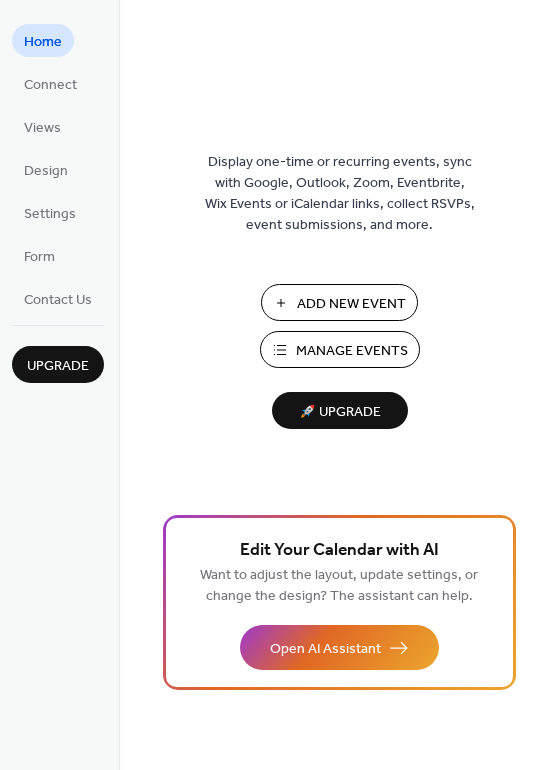 click on "Manage Events" at bounding box center [352, 351] 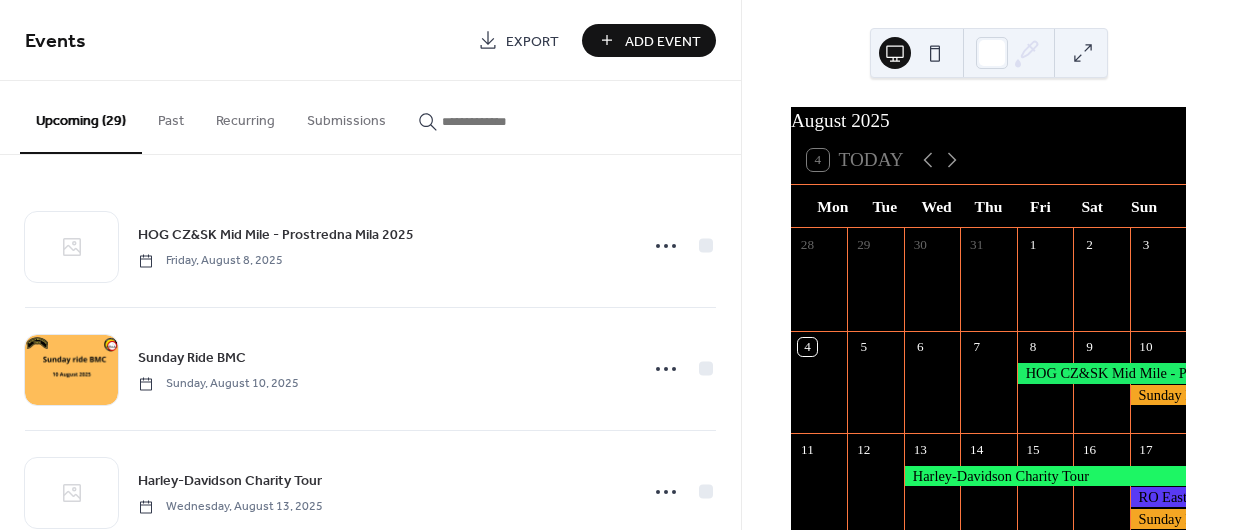 scroll, scrollTop: 0, scrollLeft: 0, axis: both 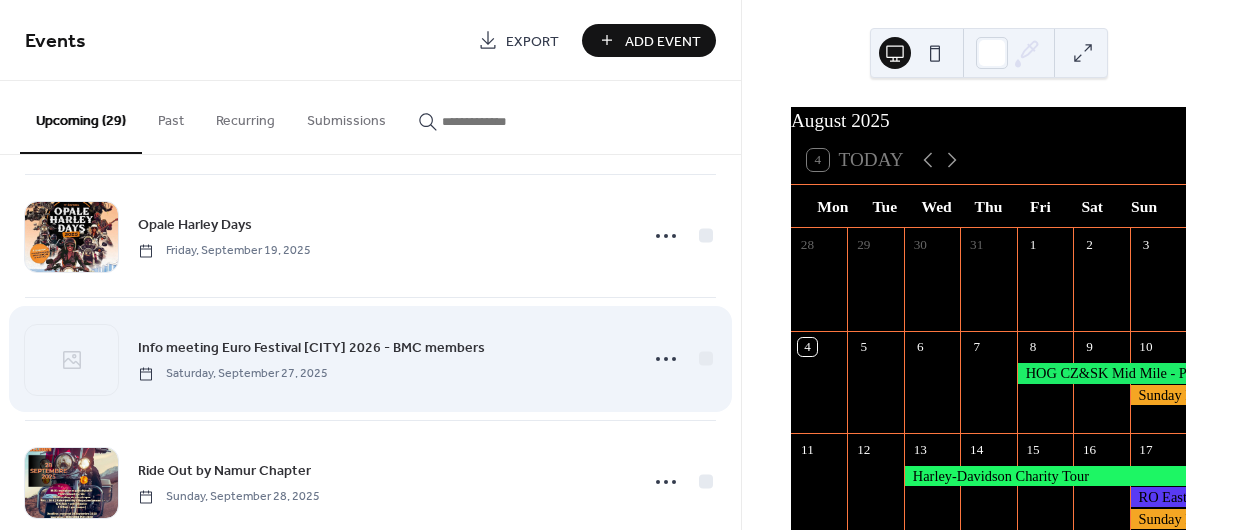 click on "Info meeting Euro Festival [CITY] 2026 - BMC members" at bounding box center (311, 348) 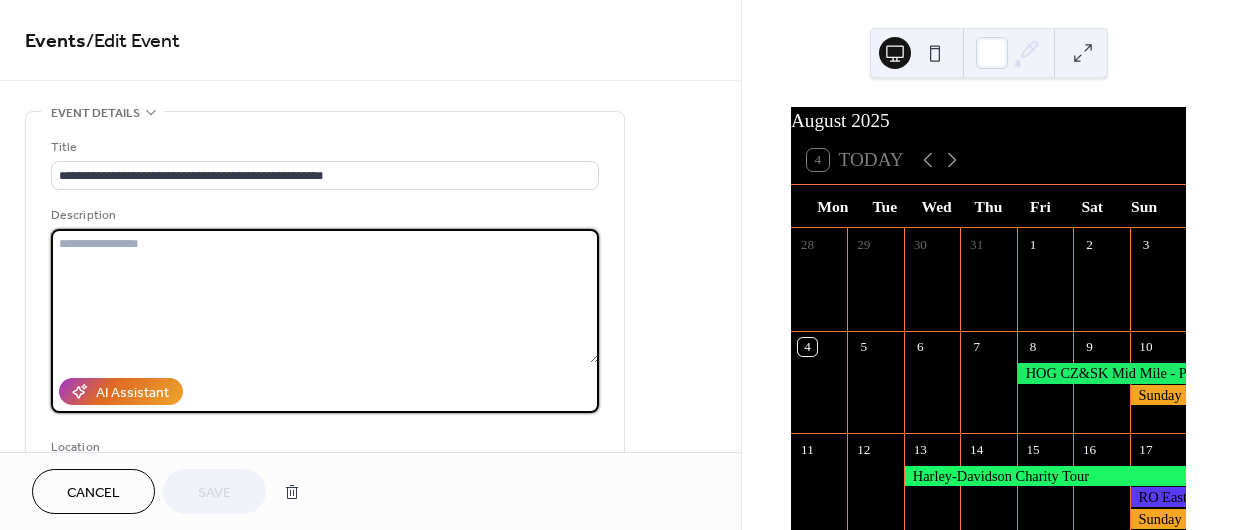 click at bounding box center [325, 296] 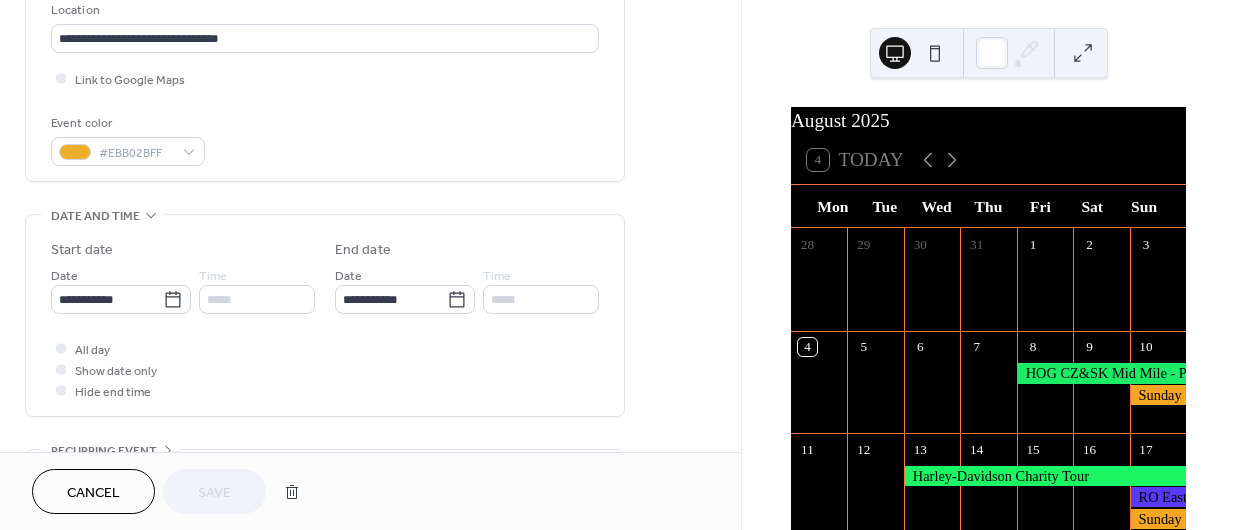 scroll, scrollTop: 437, scrollLeft: 0, axis: vertical 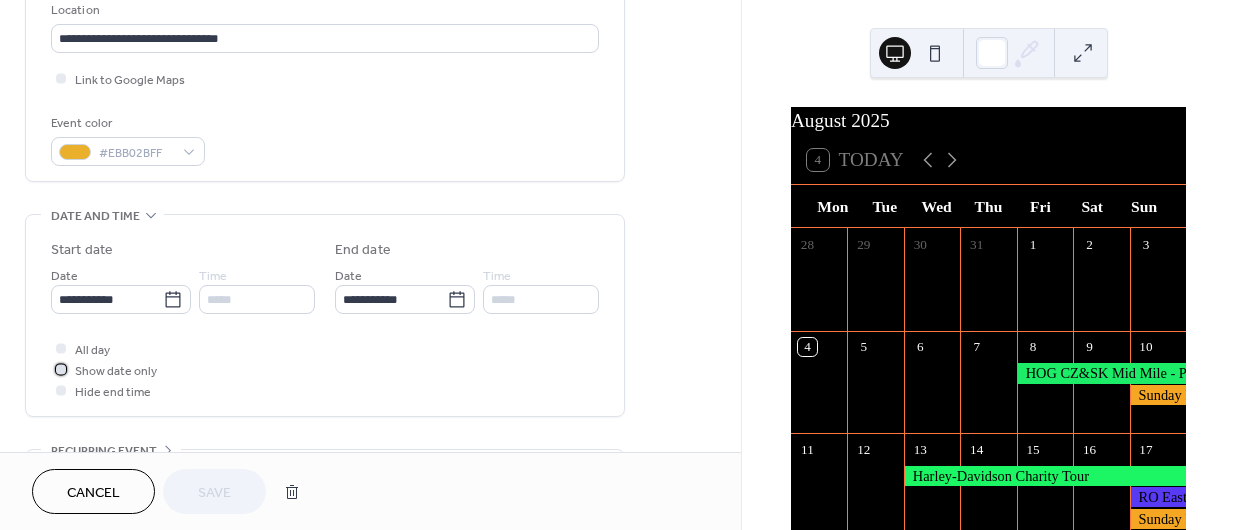 click on "Show date only" at bounding box center (116, 371) 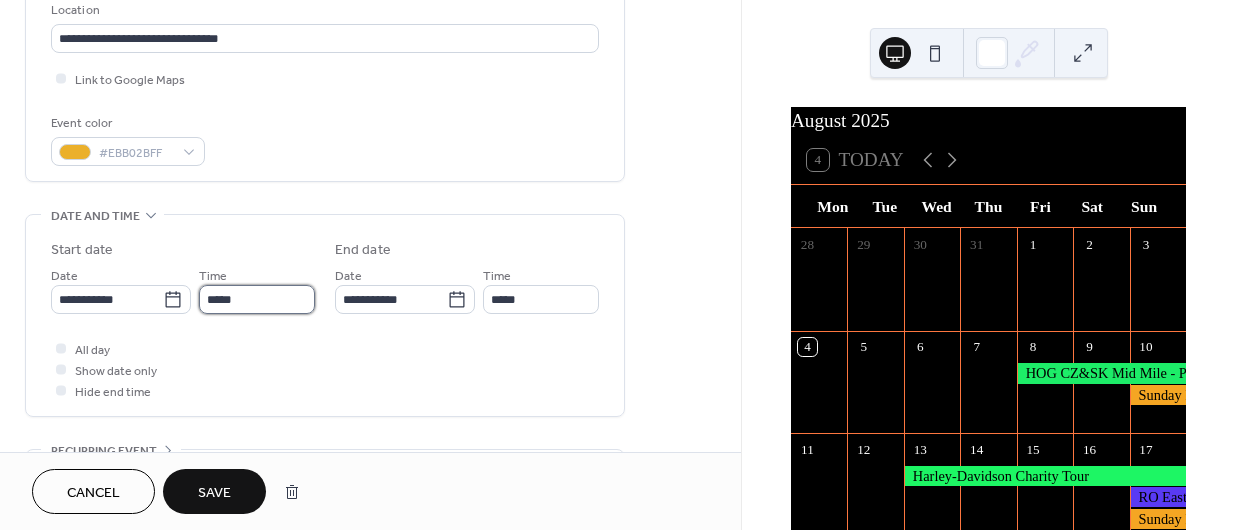 click on "*****" at bounding box center [257, 299] 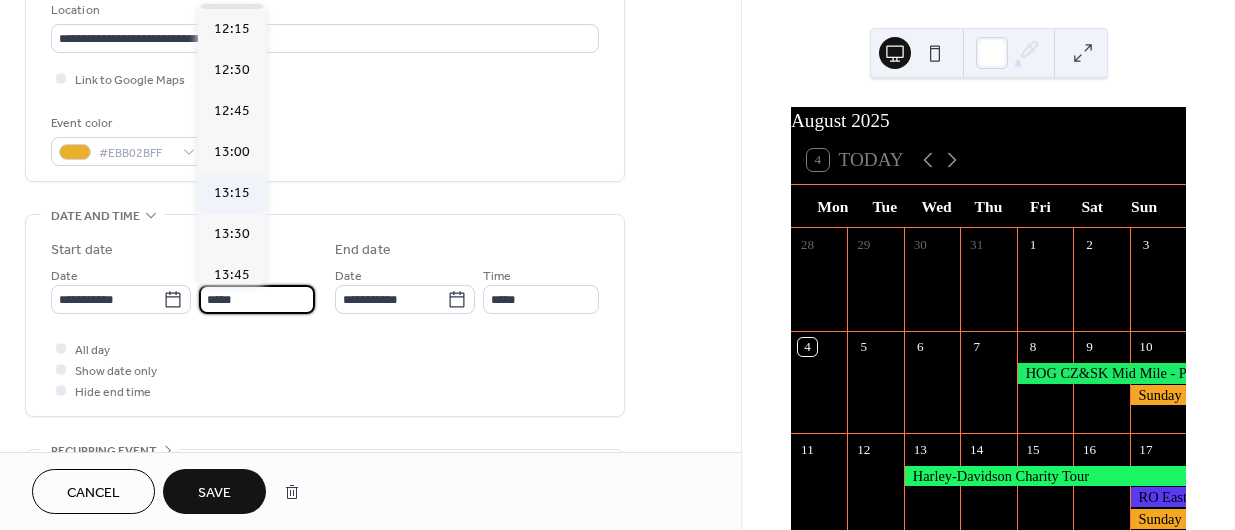 scroll, scrollTop: 2069, scrollLeft: 0, axis: vertical 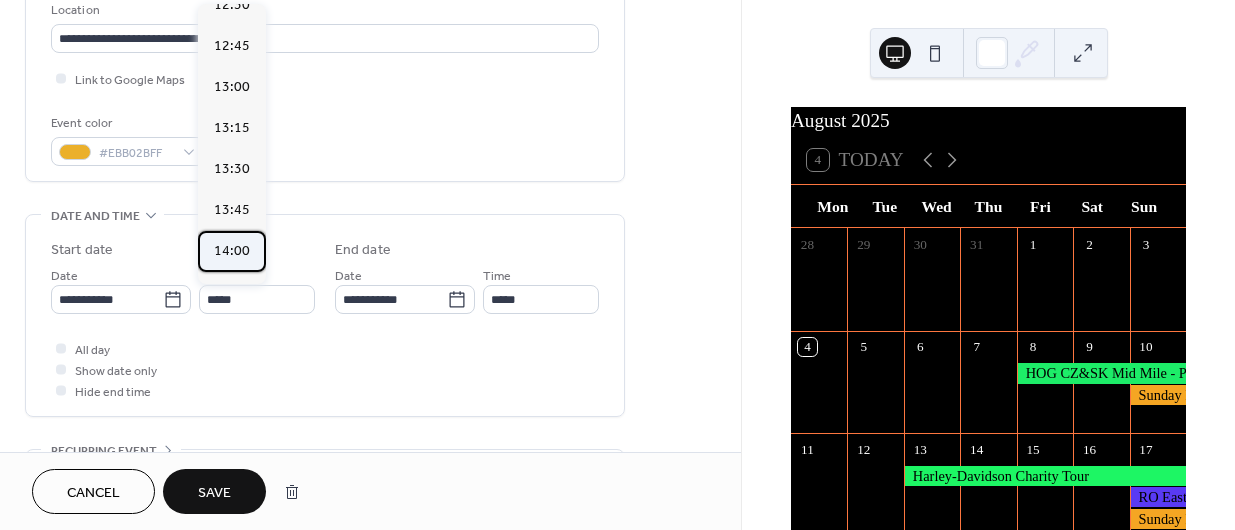 click on "14:00" at bounding box center (232, 251) 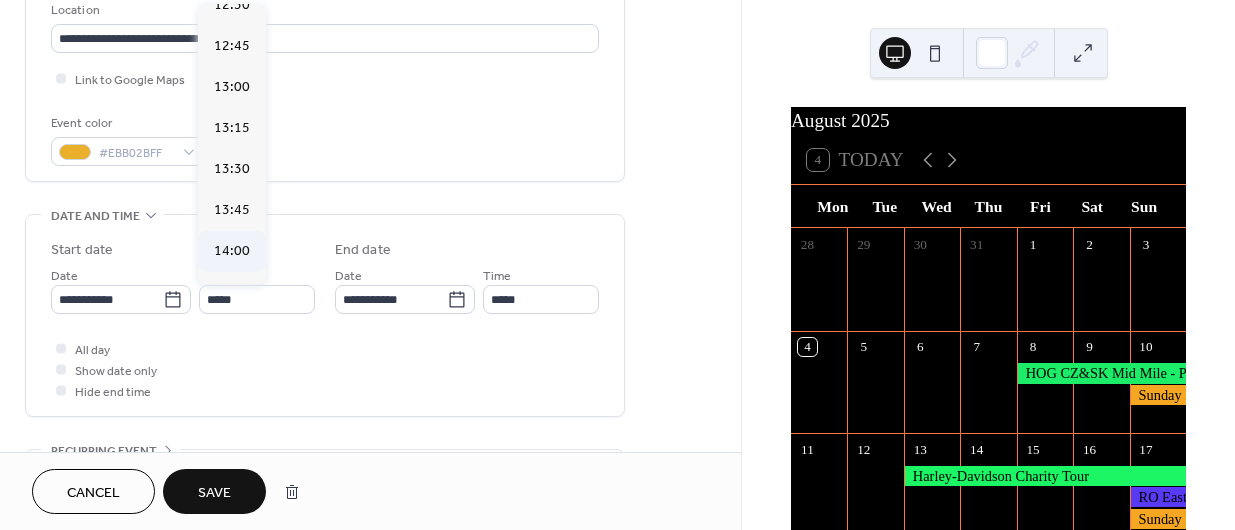 type on "*****" 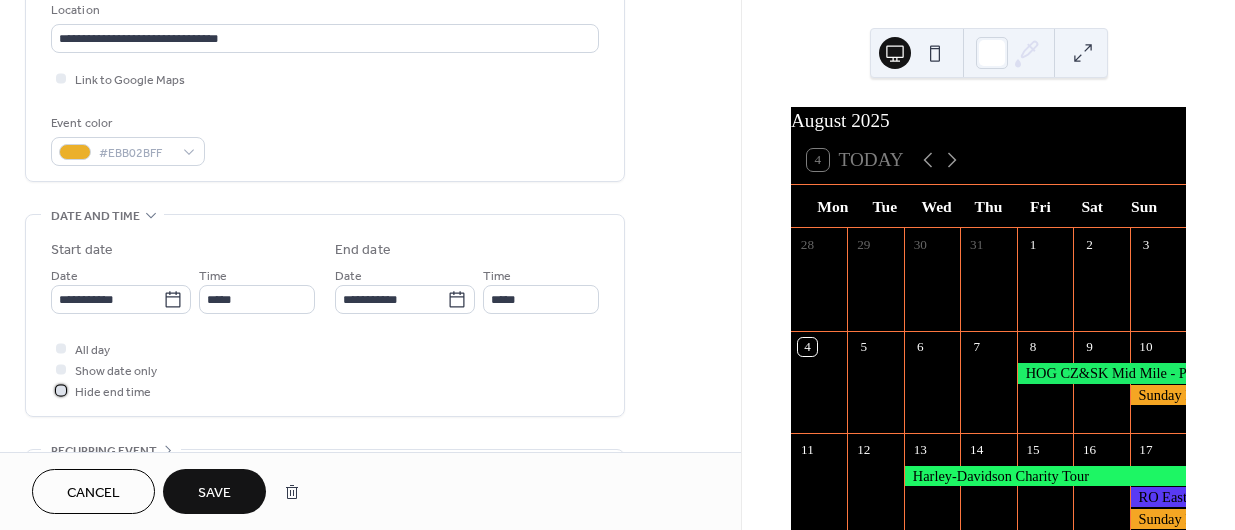 click on "Hide end time" at bounding box center [113, 392] 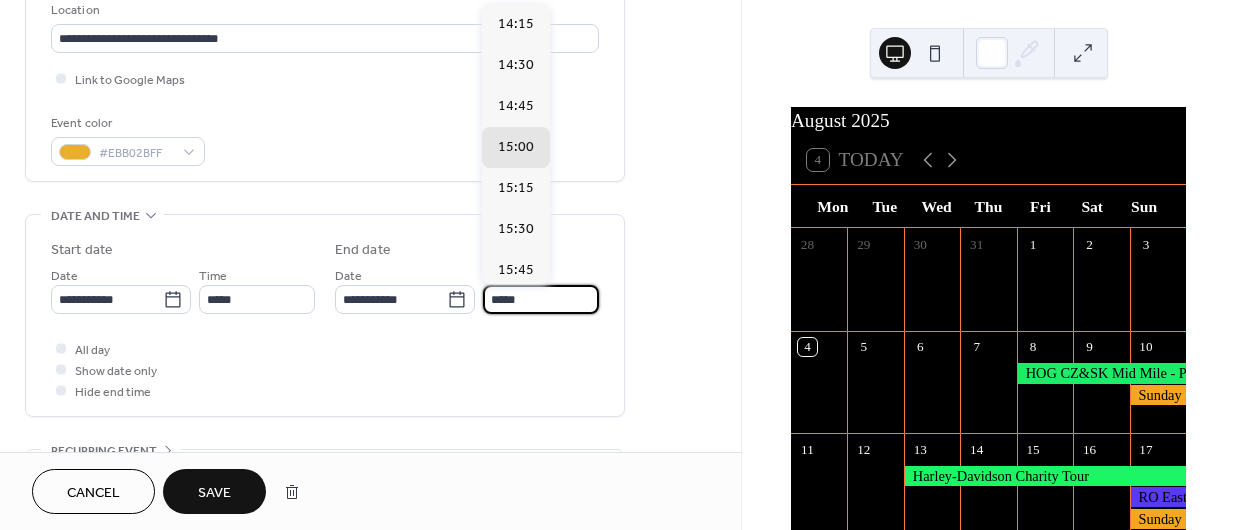 click on "*****" at bounding box center [541, 299] 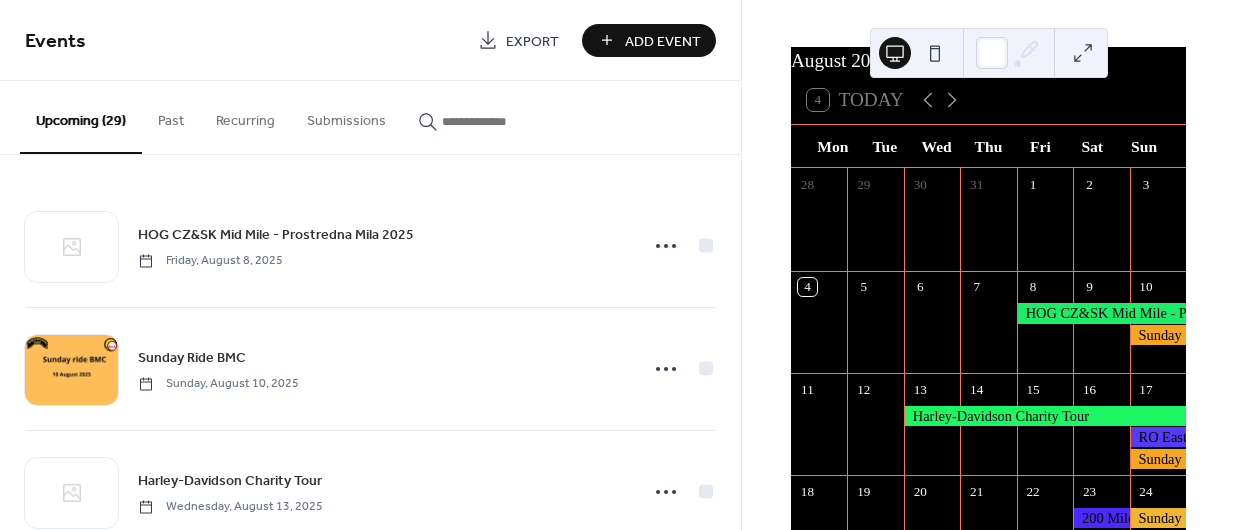 scroll, scrollTop: 60, scrollLeft: 0, axis: vertical 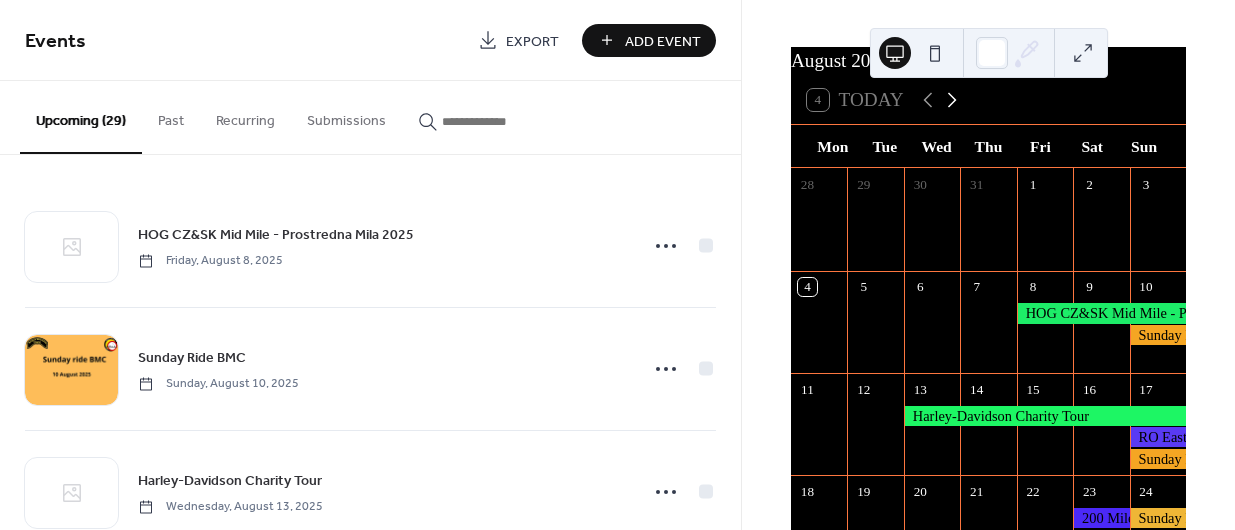 click 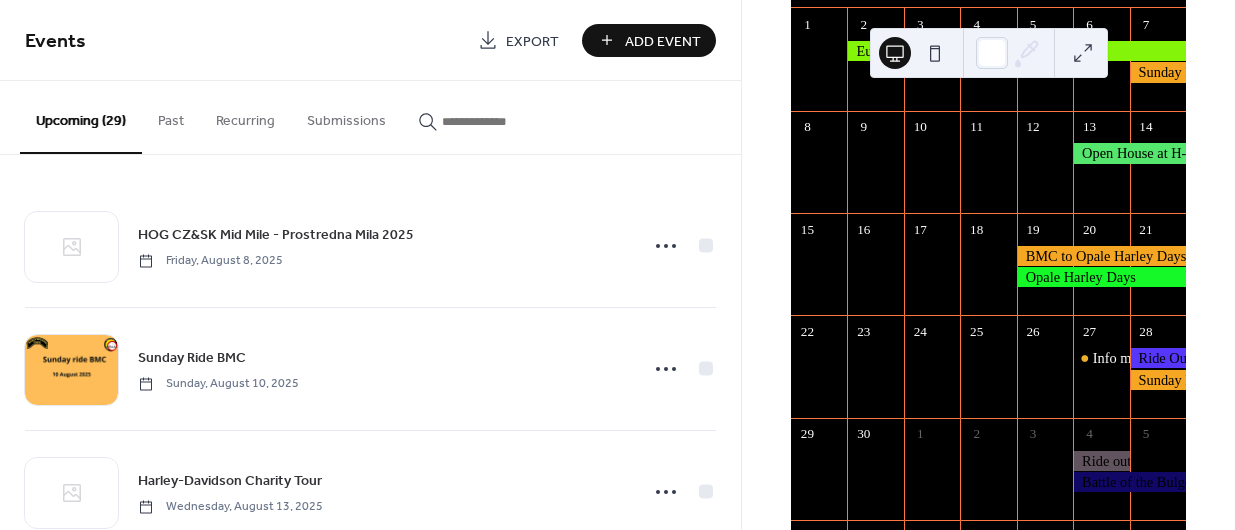scroll, scrollTop: 225, scrollLeft: 0, axis: vertical 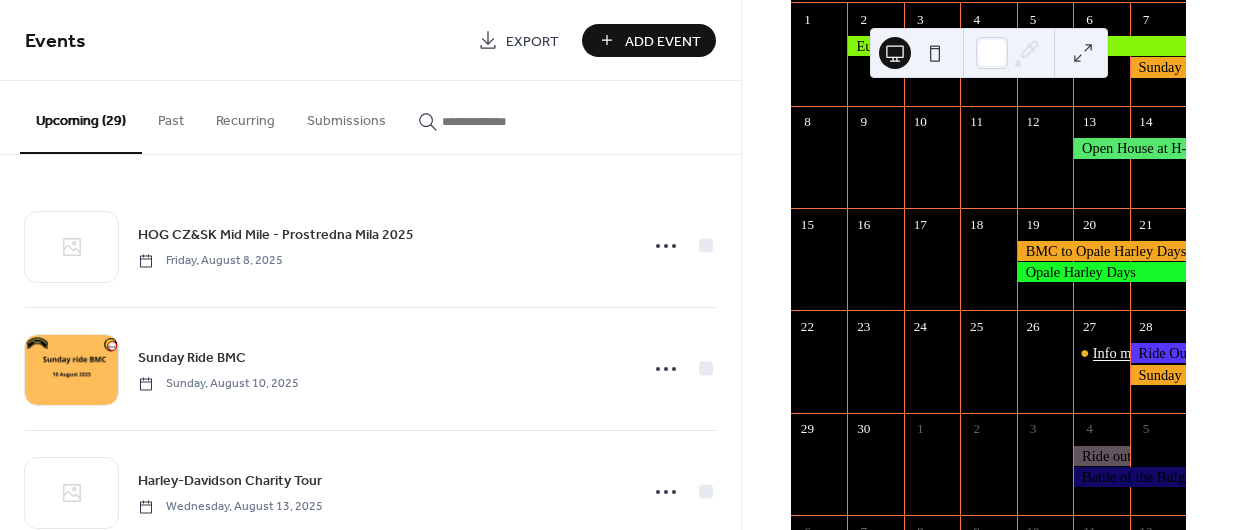 click on "Info meeting Euro Festival [CITY] 2026 - BMC members" at bounding box center [1260, 353] 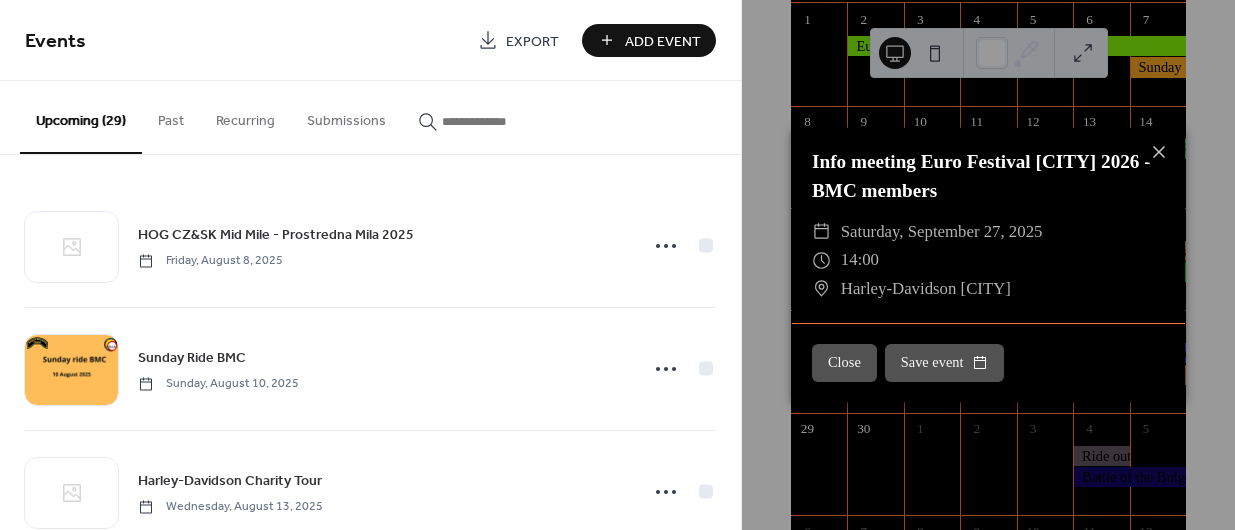 click on "14:00" at bounding box center (860, 260) 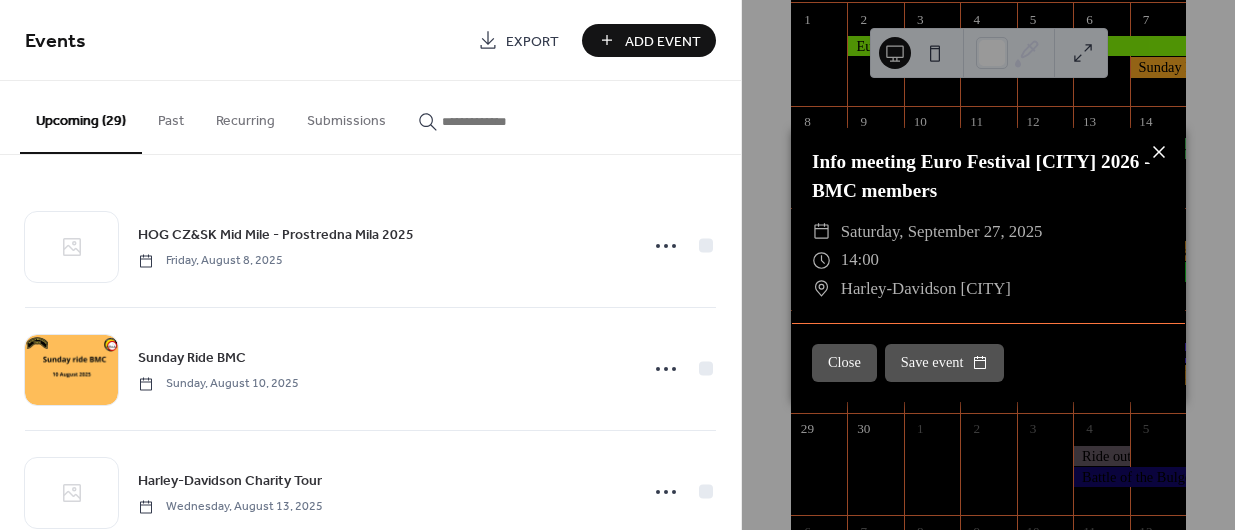 click 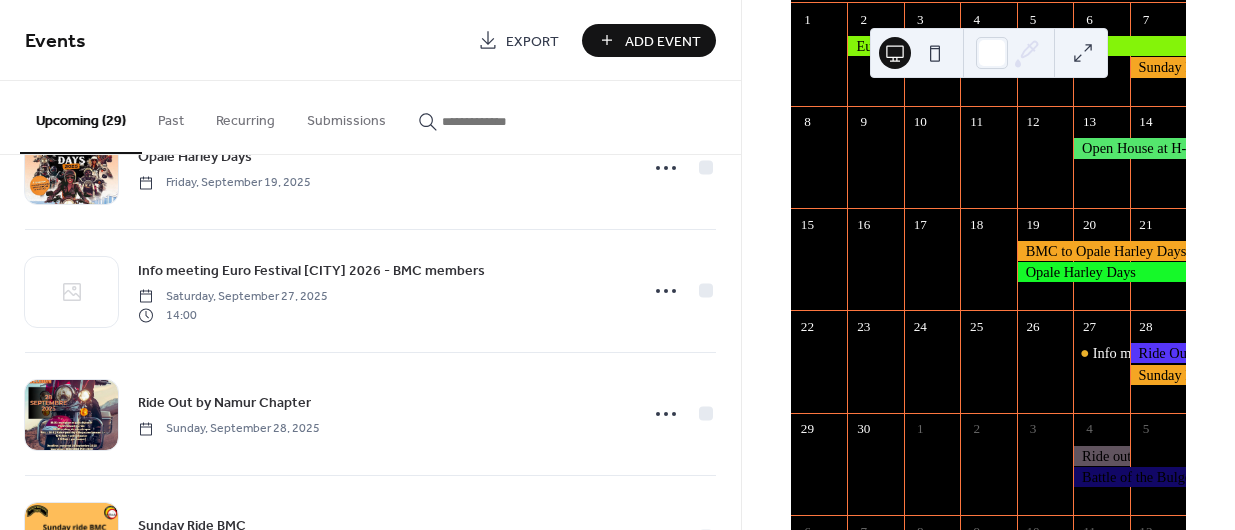 scroll, scrollTop: 1802, scrollLeft: 0, axis: vertical 